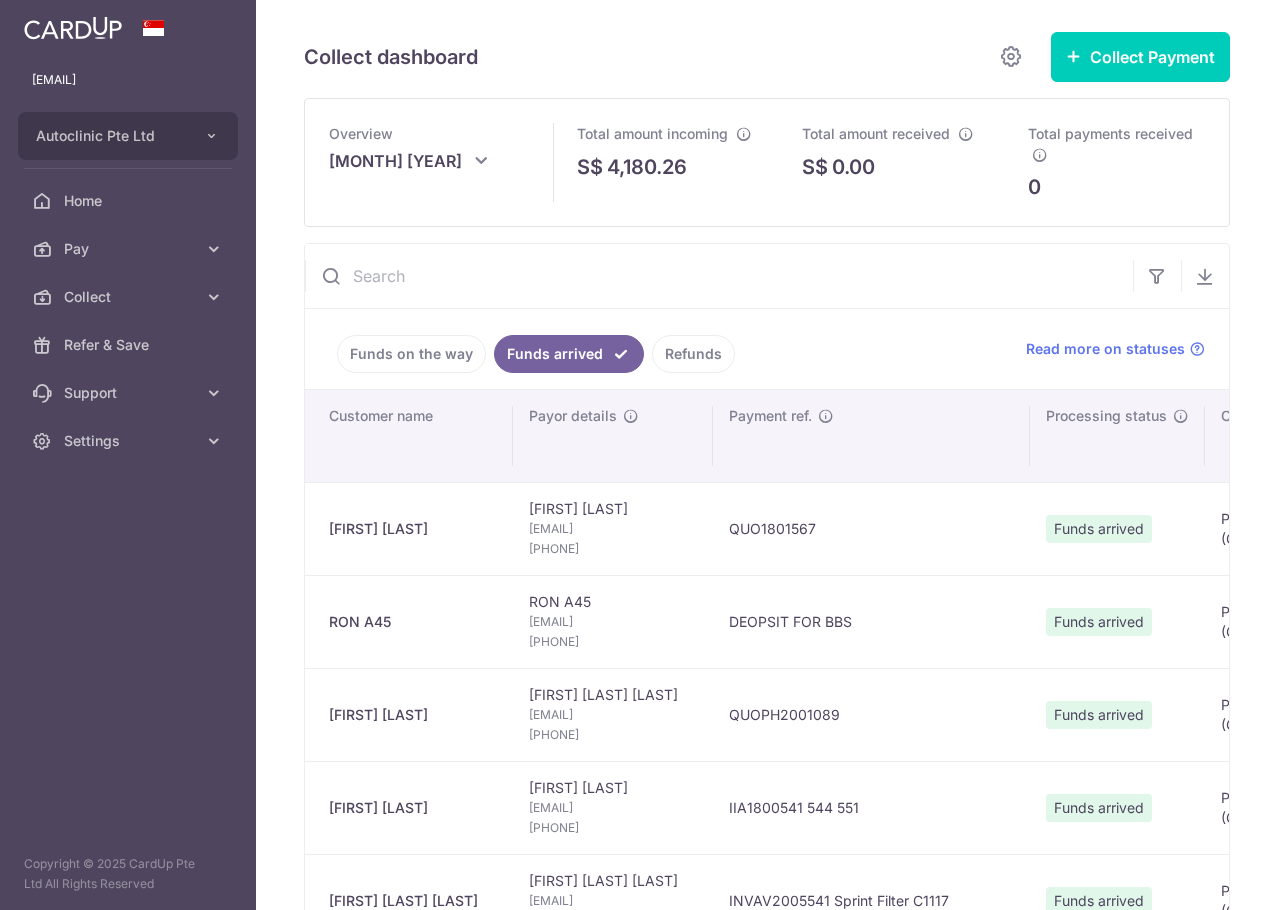 scroll, scrollTop: 0, scrollLeft: 0, axis: both 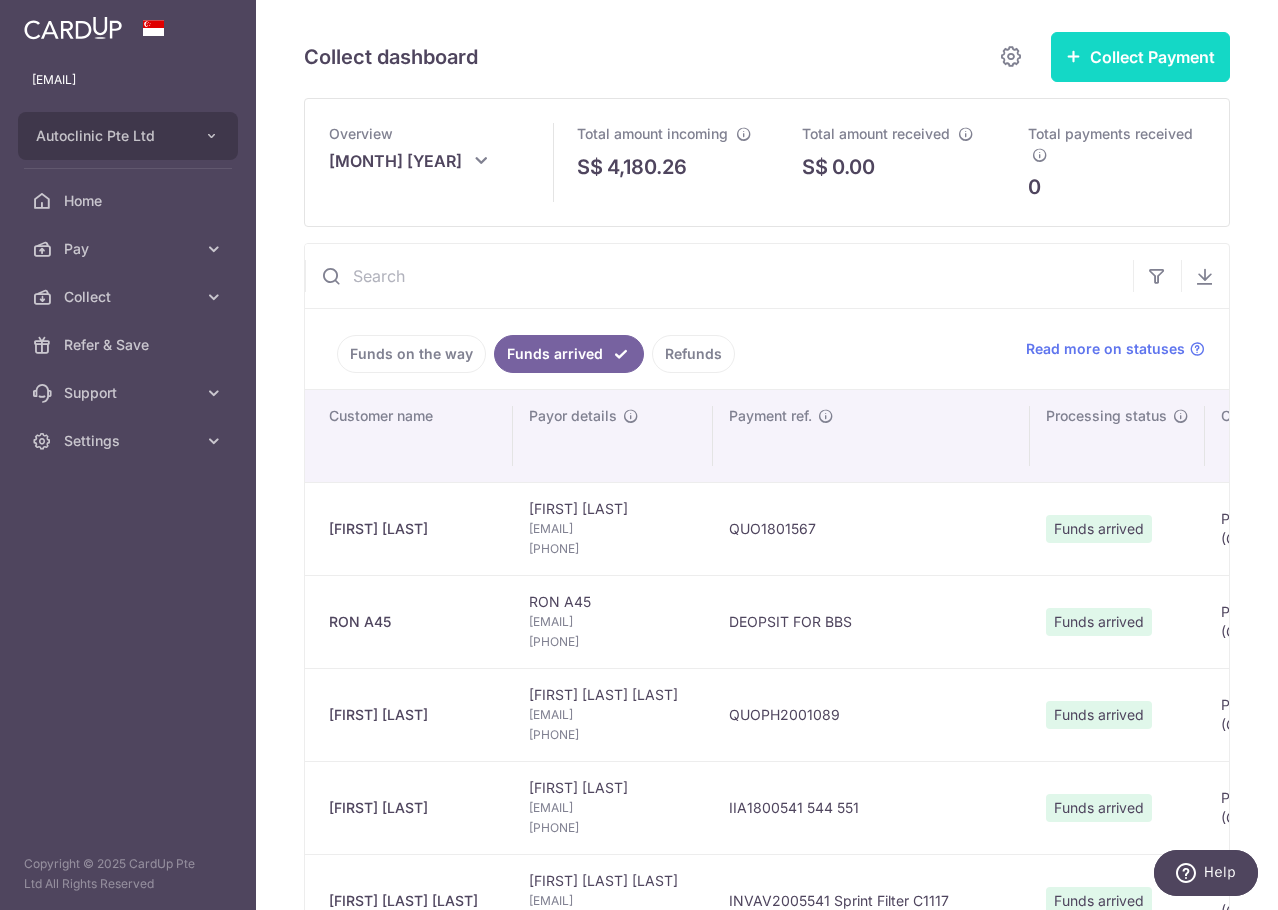 click on "Collect Payment" at bounding box center [1140, 57] 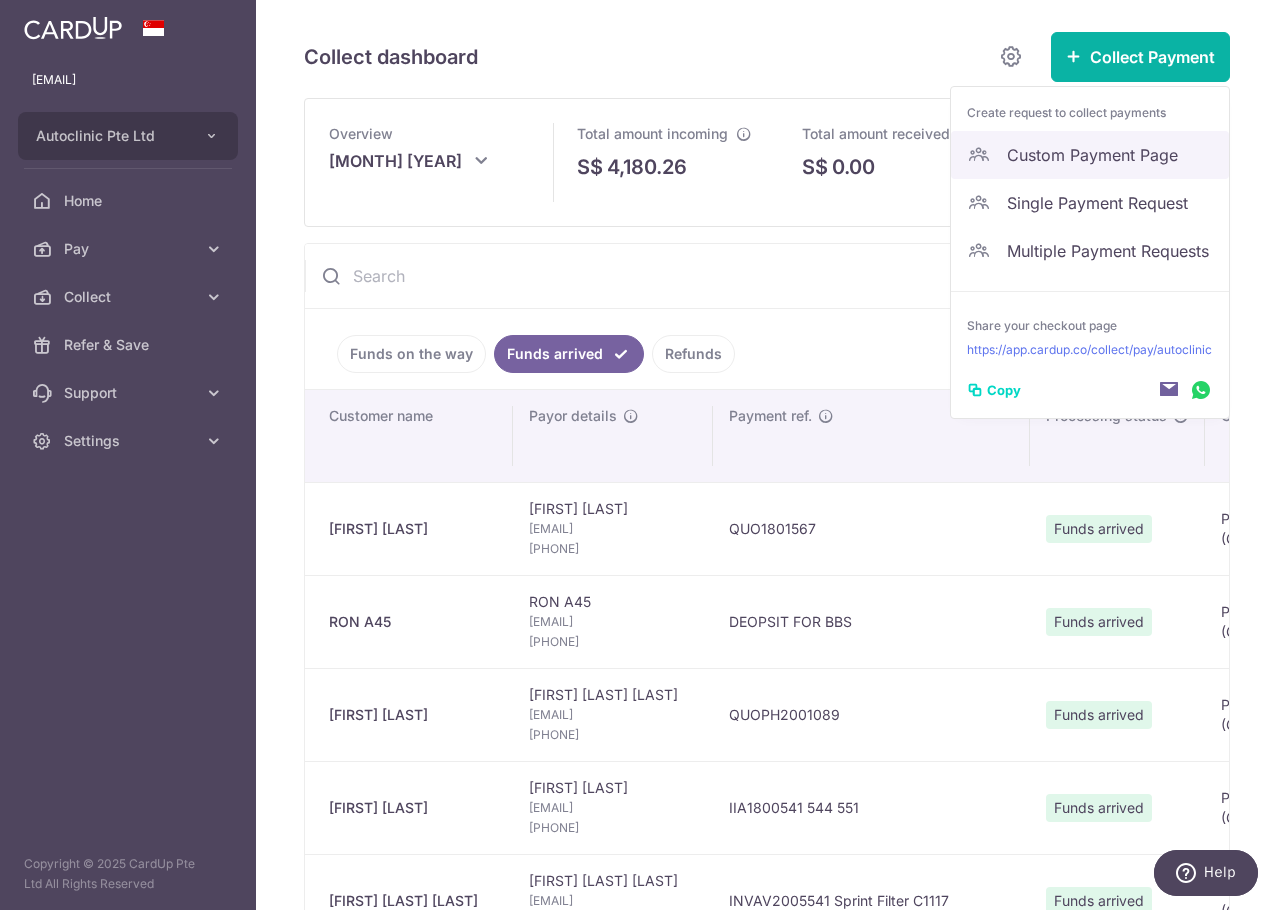 click on "Custom Payment Page" at bounding box center (1110, 155) 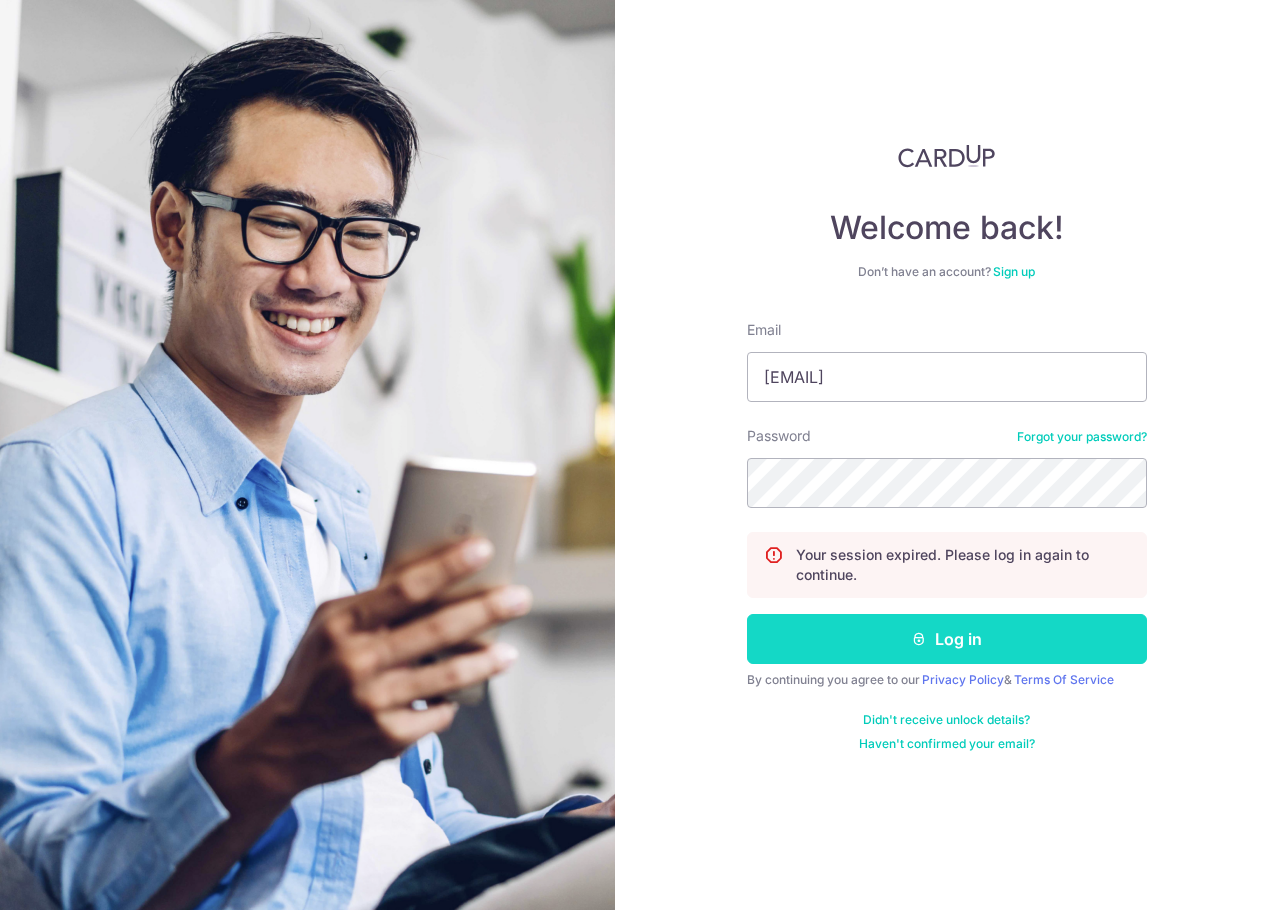 click on "Log in" at bounding box center [947, 639] 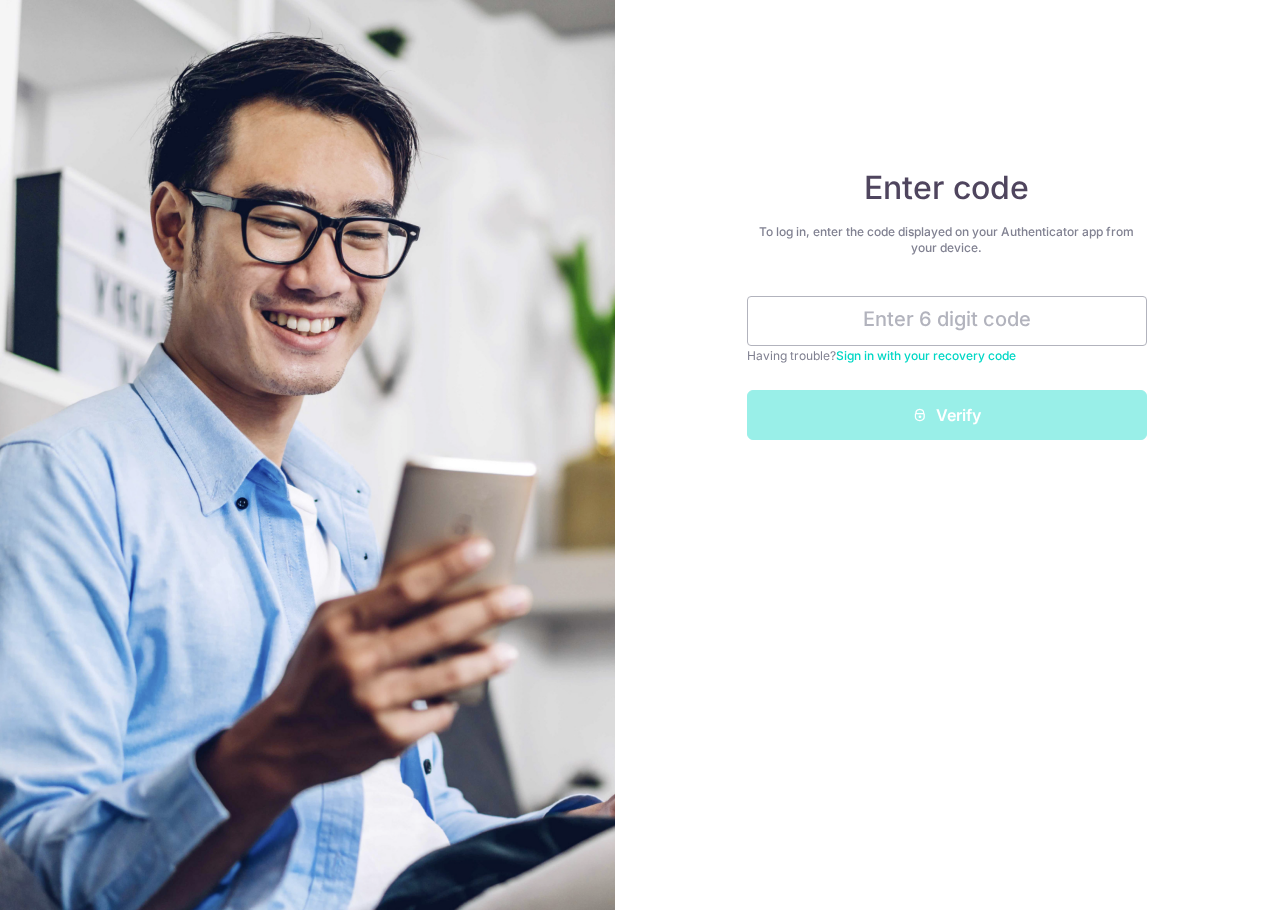 scroll, scrollTop: 0, scrollLeft: 0, axis: both 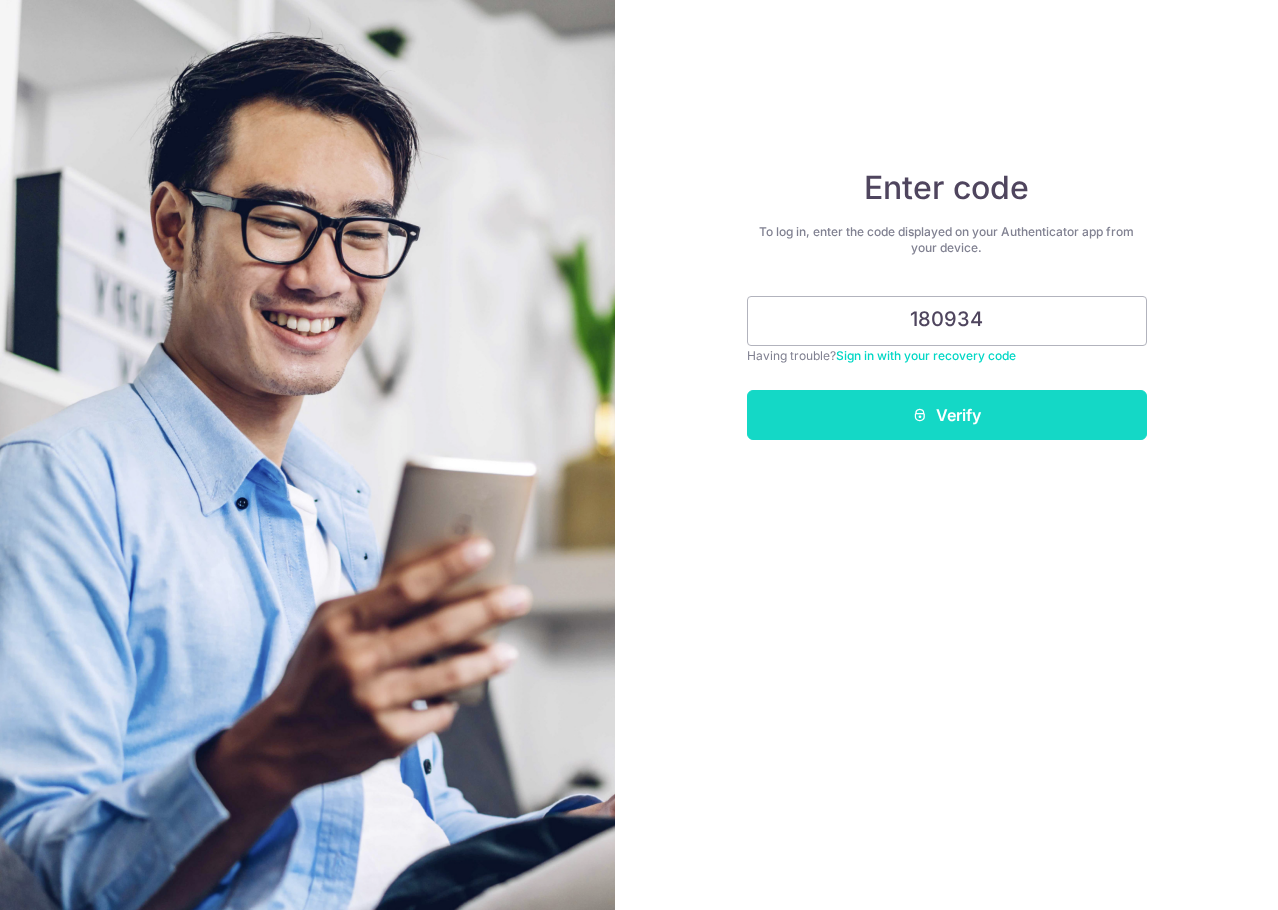 type on "180934" 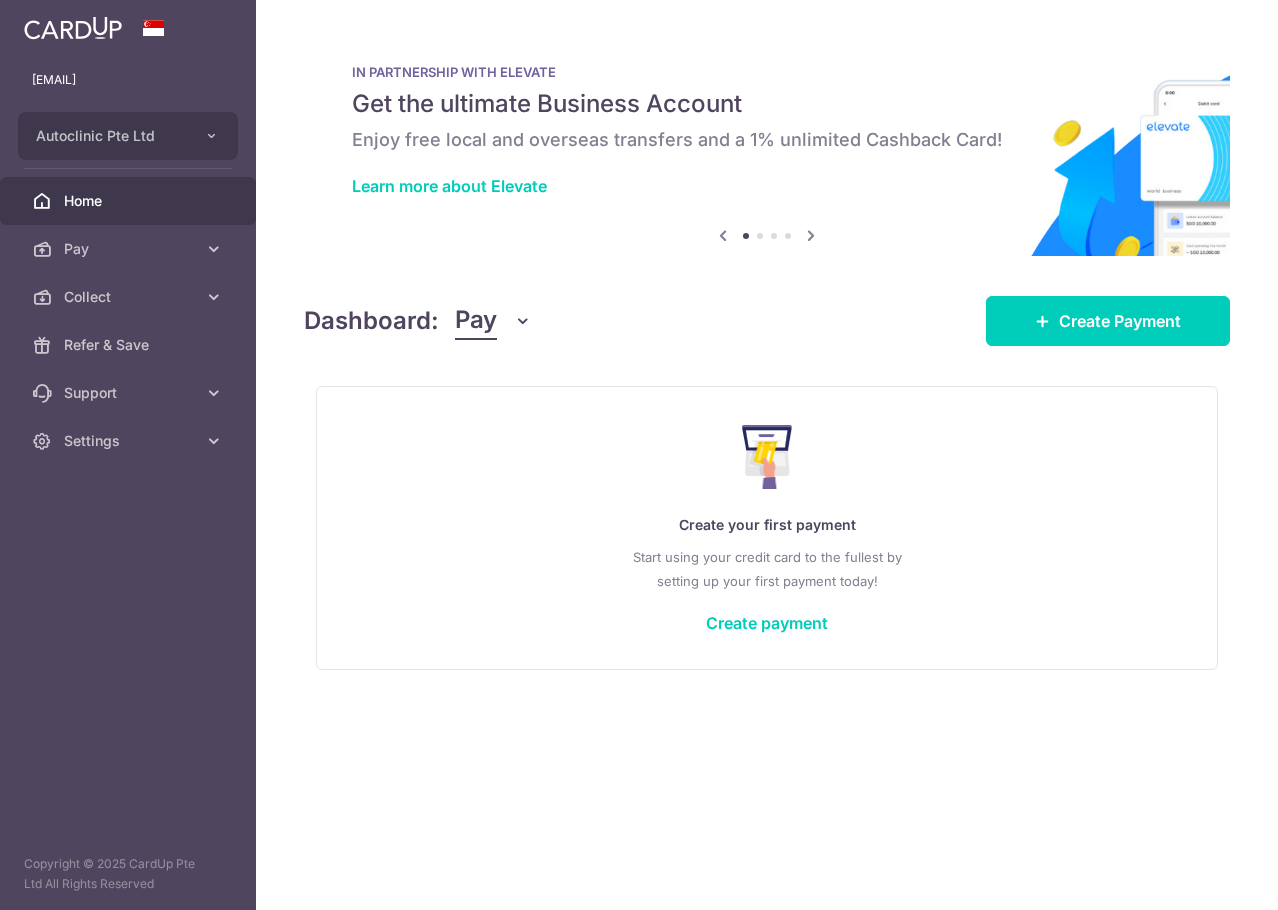 scroll, scrollTop: 0, scrollLeft: 0, axis: both 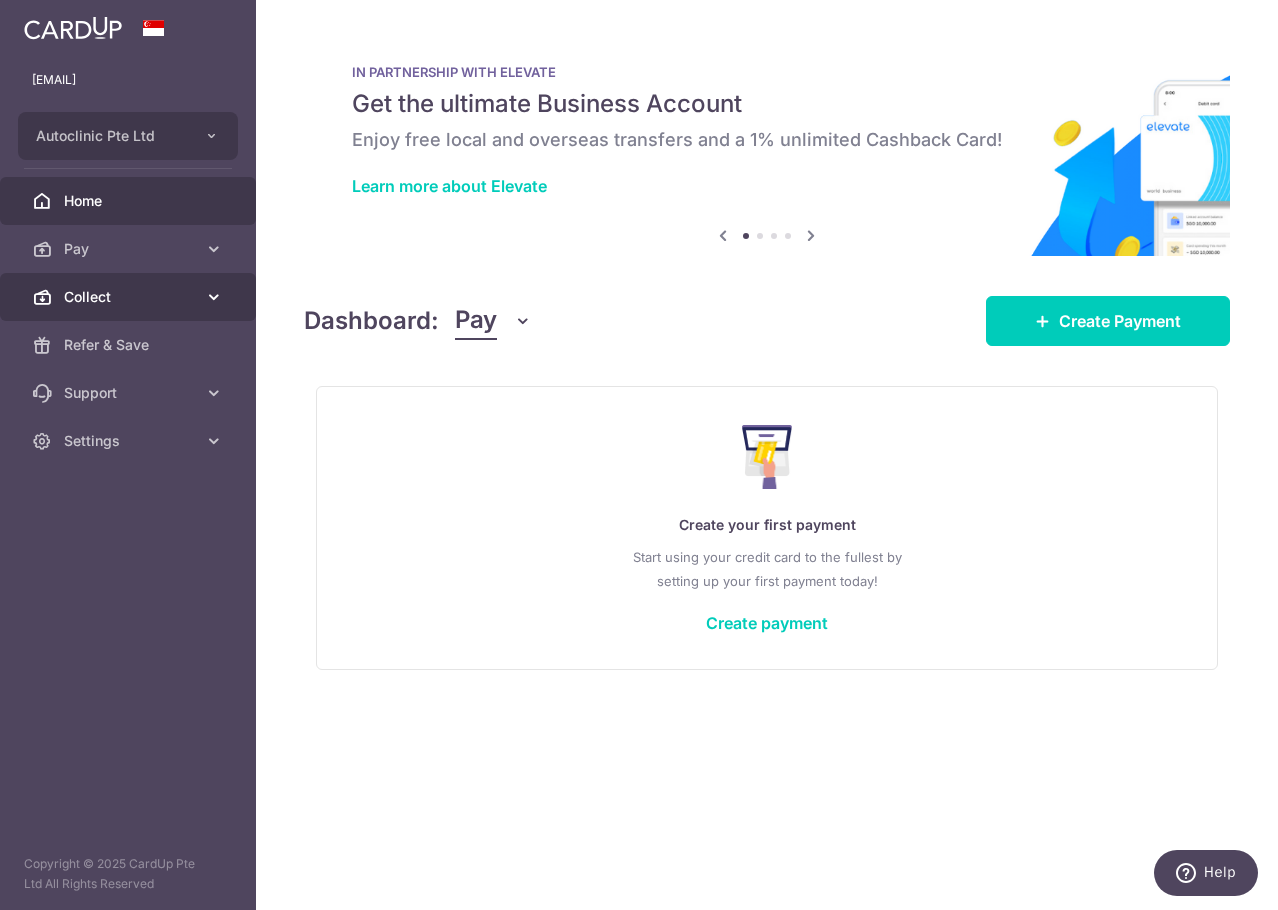 click on "Collect" at bounding box center (128, 297) 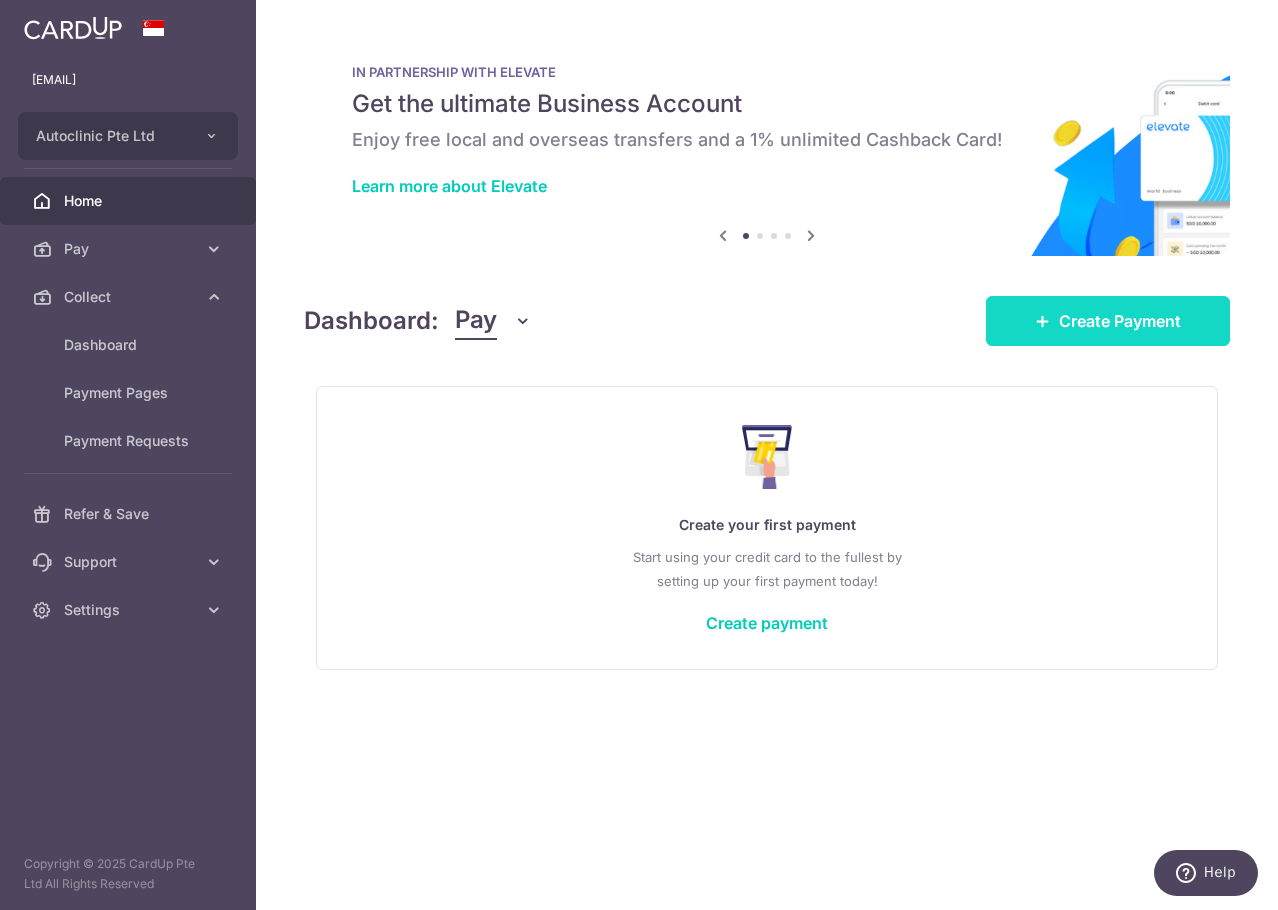 click on "Create Payment" at bounding box center [1108, 321] 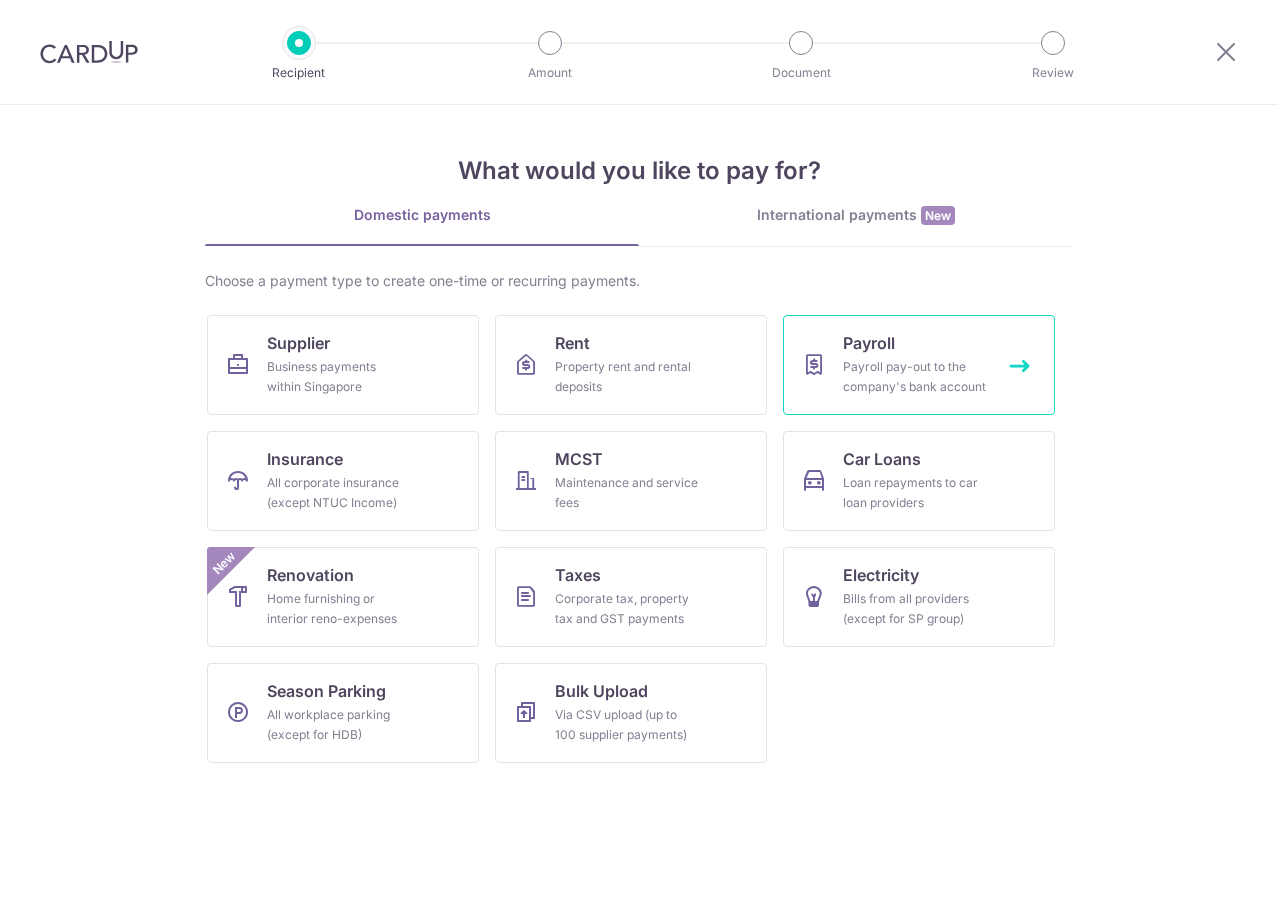 scroll, scrollTop: 0, scrollLeft: 0, axis: both 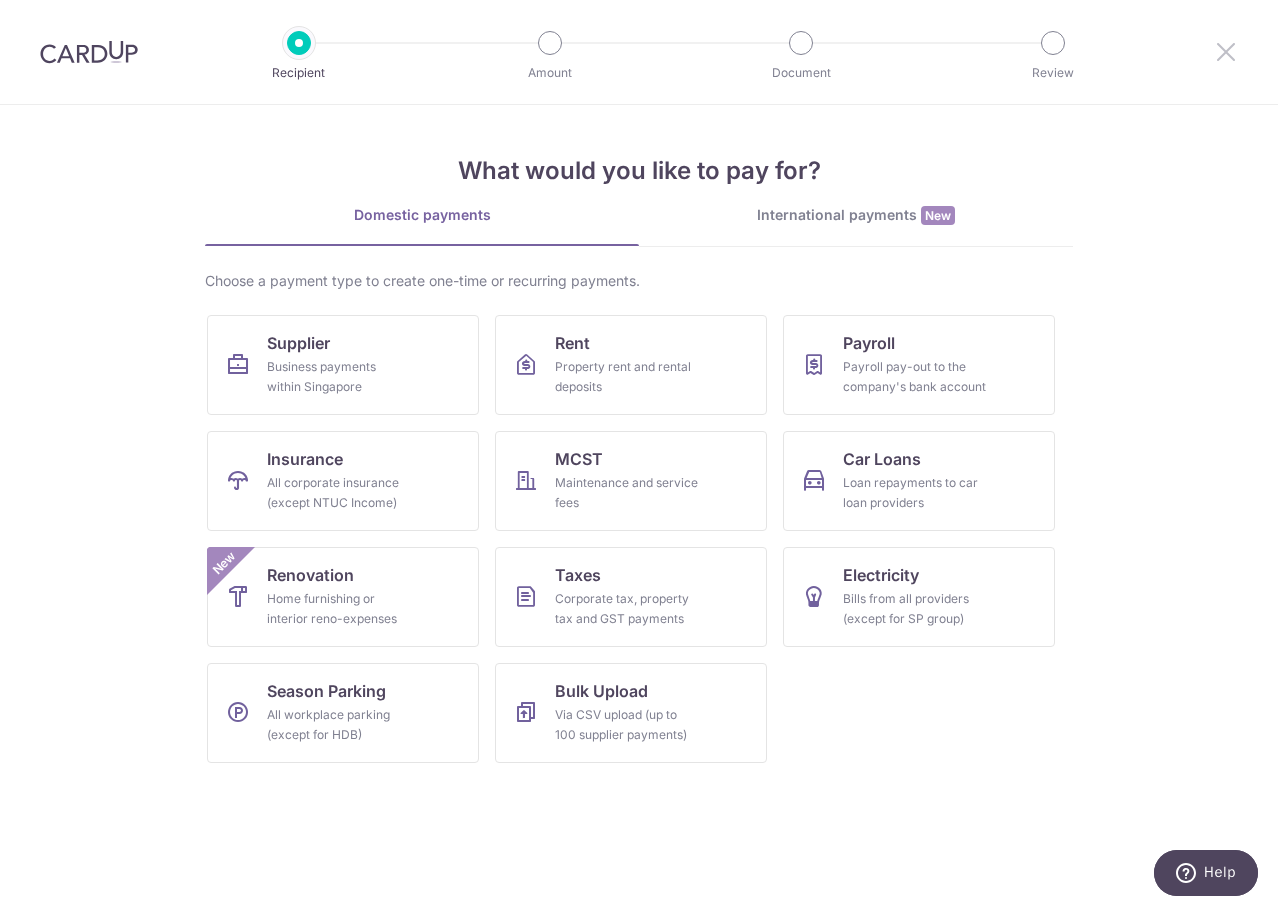 click at bounding box center (1226, 51) 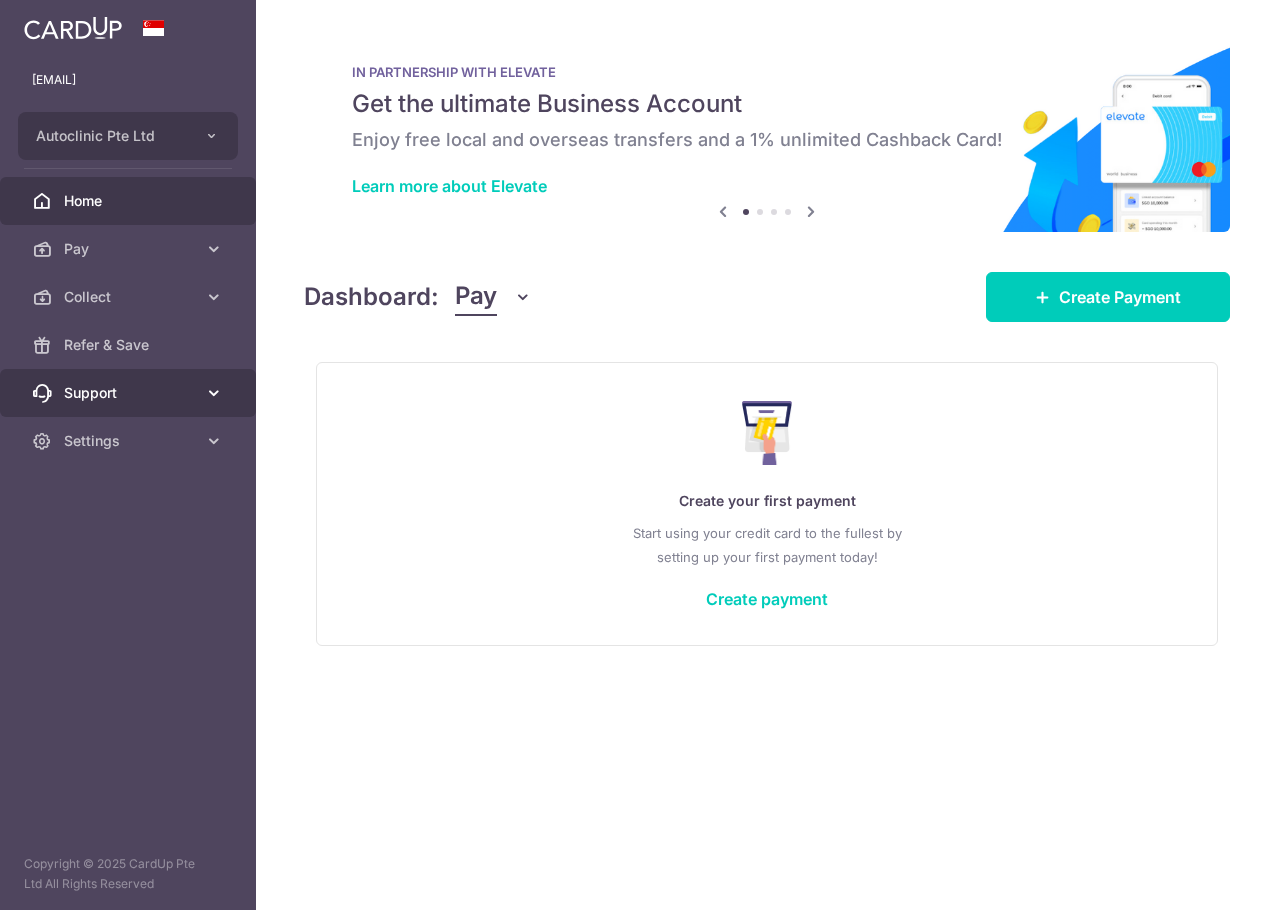 scroll, scrollTop: 0, scrollLeft: 0, axis: both 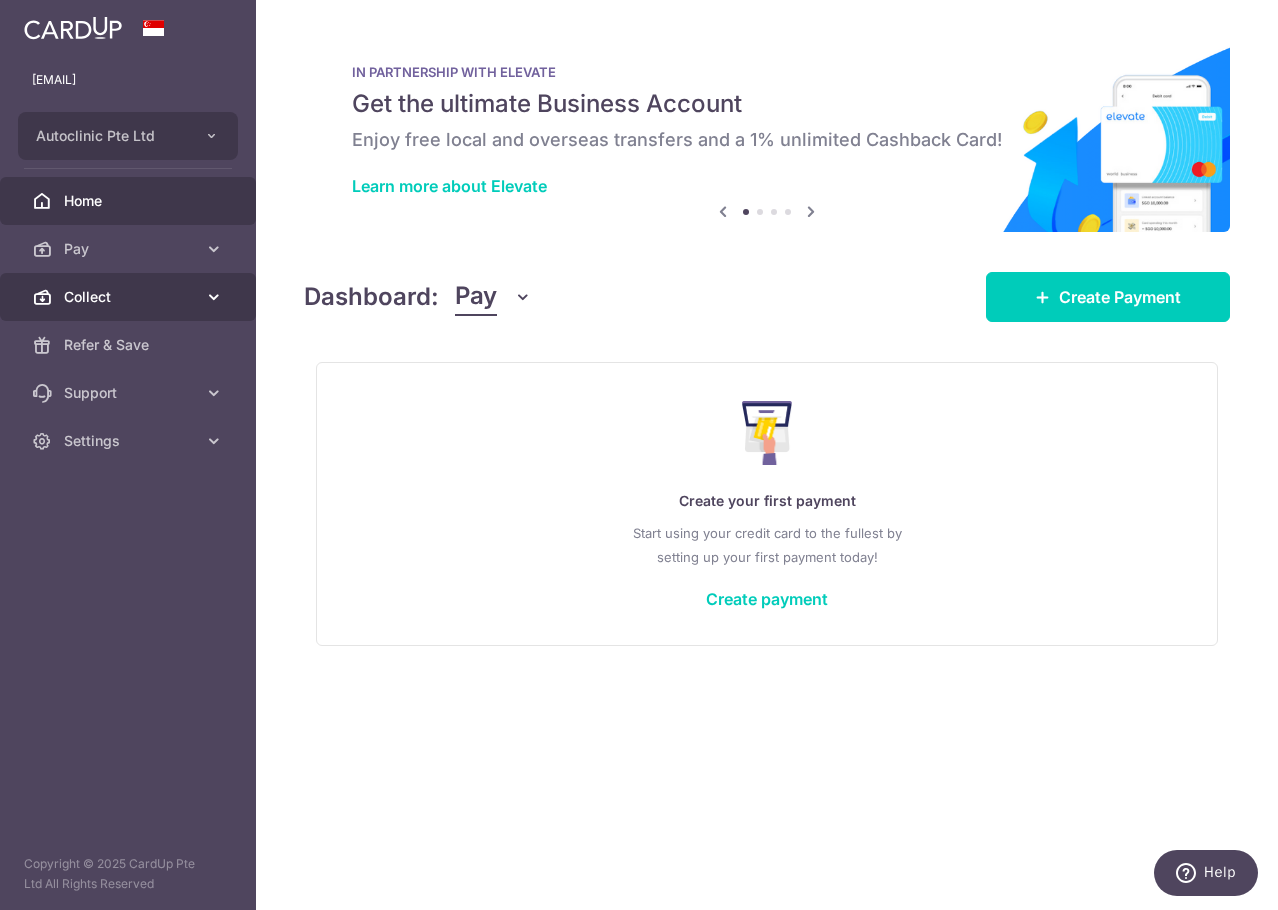 click on "Collect" at bounding box center [128, 297] 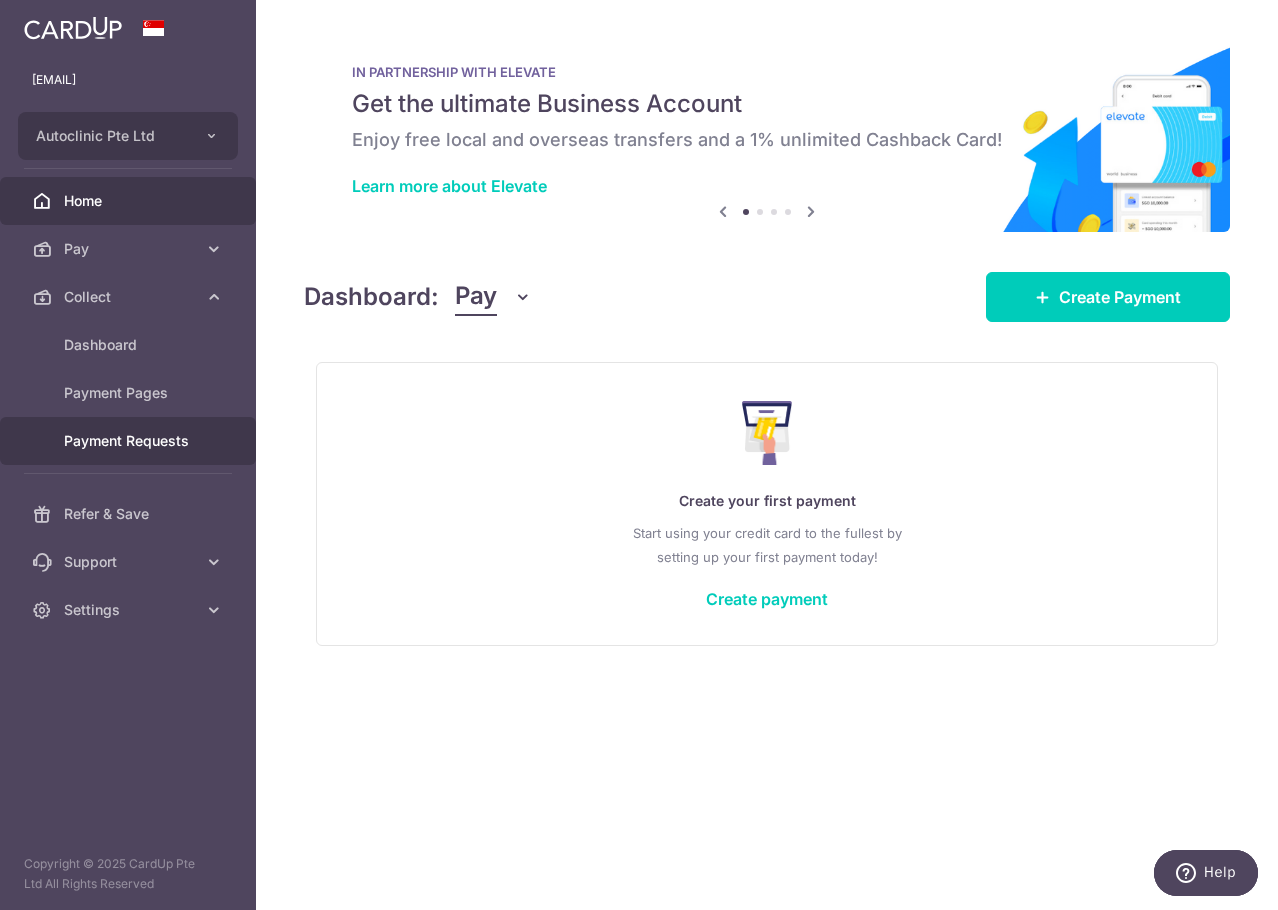 click on "Payment Requests" at bounding box center (130, 441) 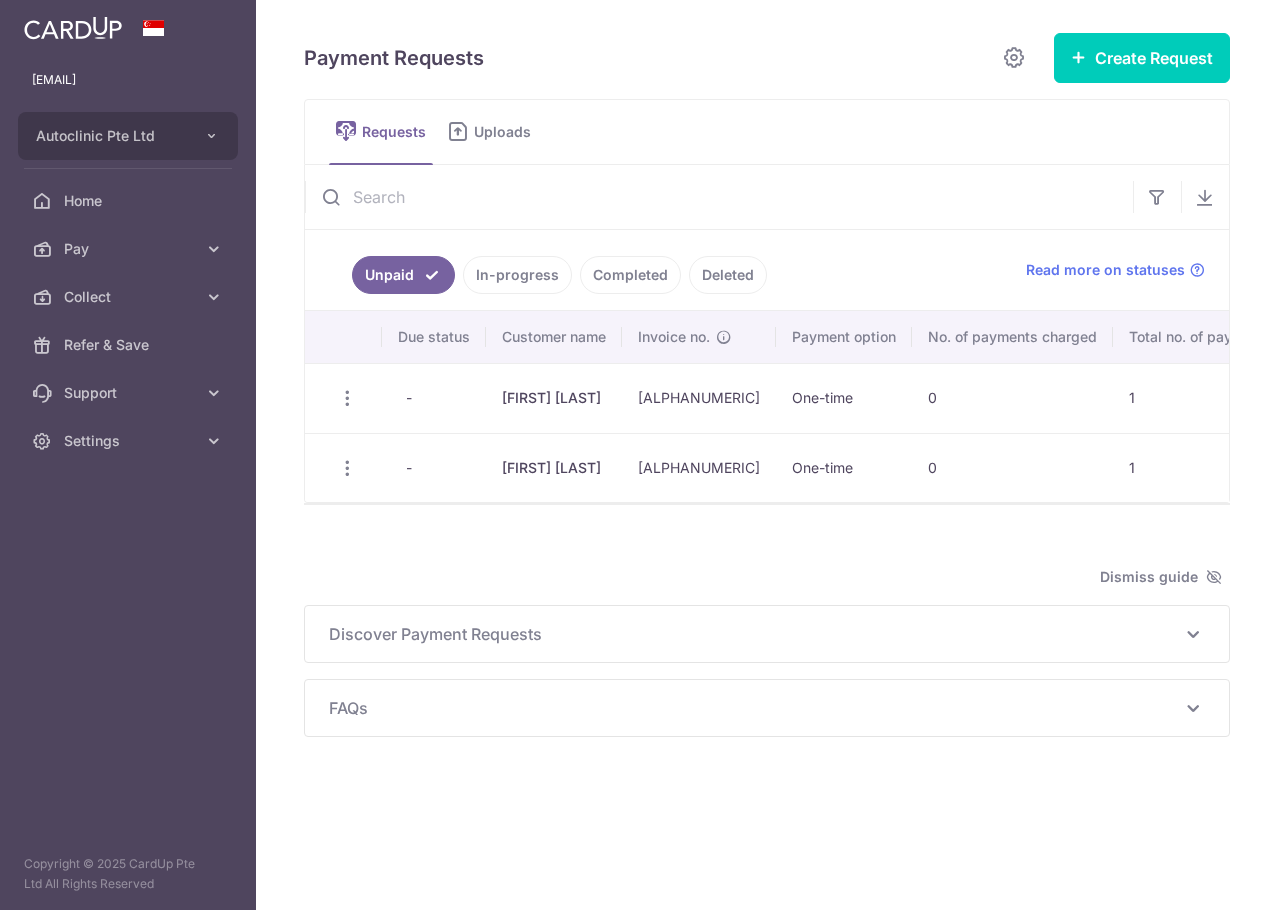 scroll, scrollTop: 0, scrollLeft: 0, axis: both 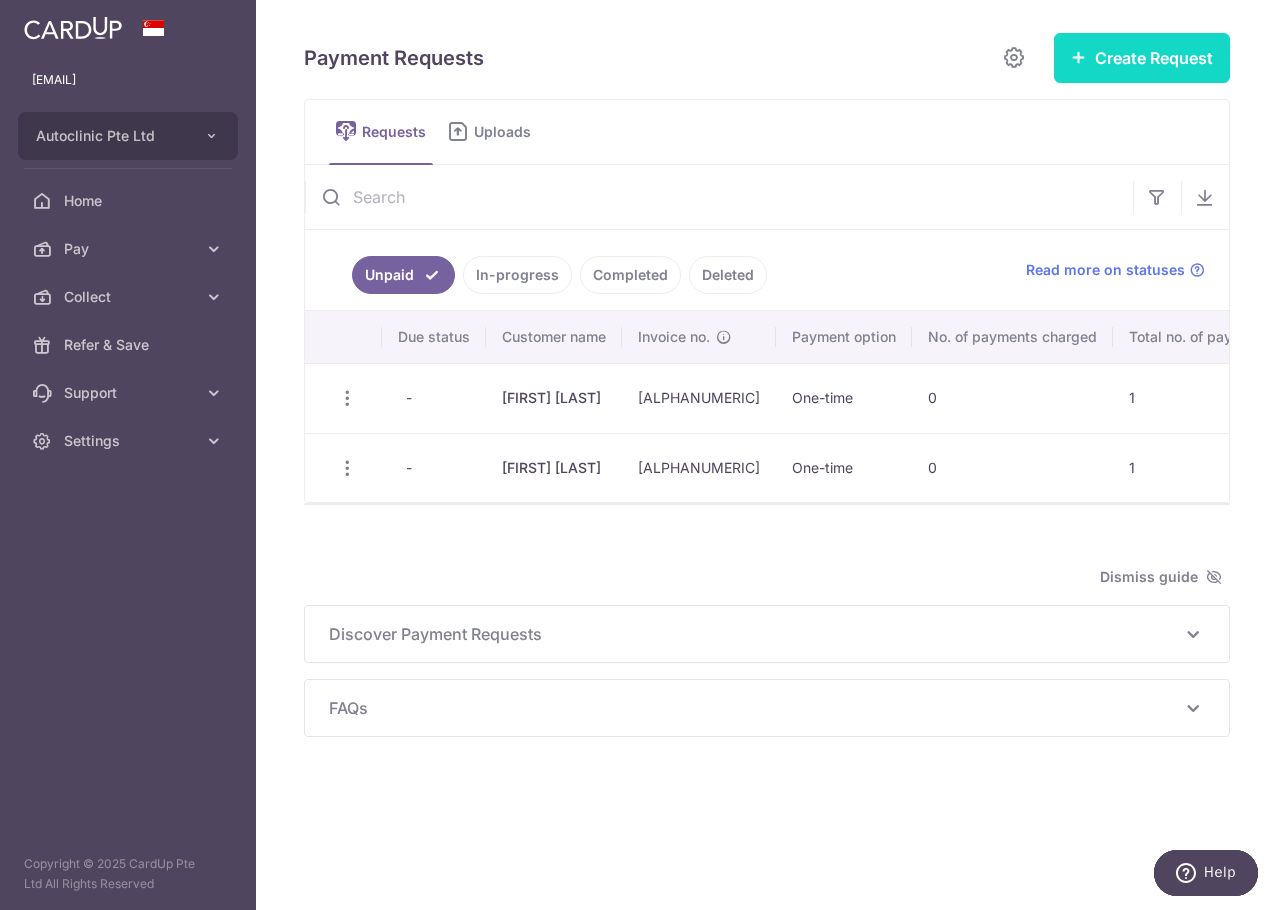 click on "Create Request" at bounding box center [1142, 58] 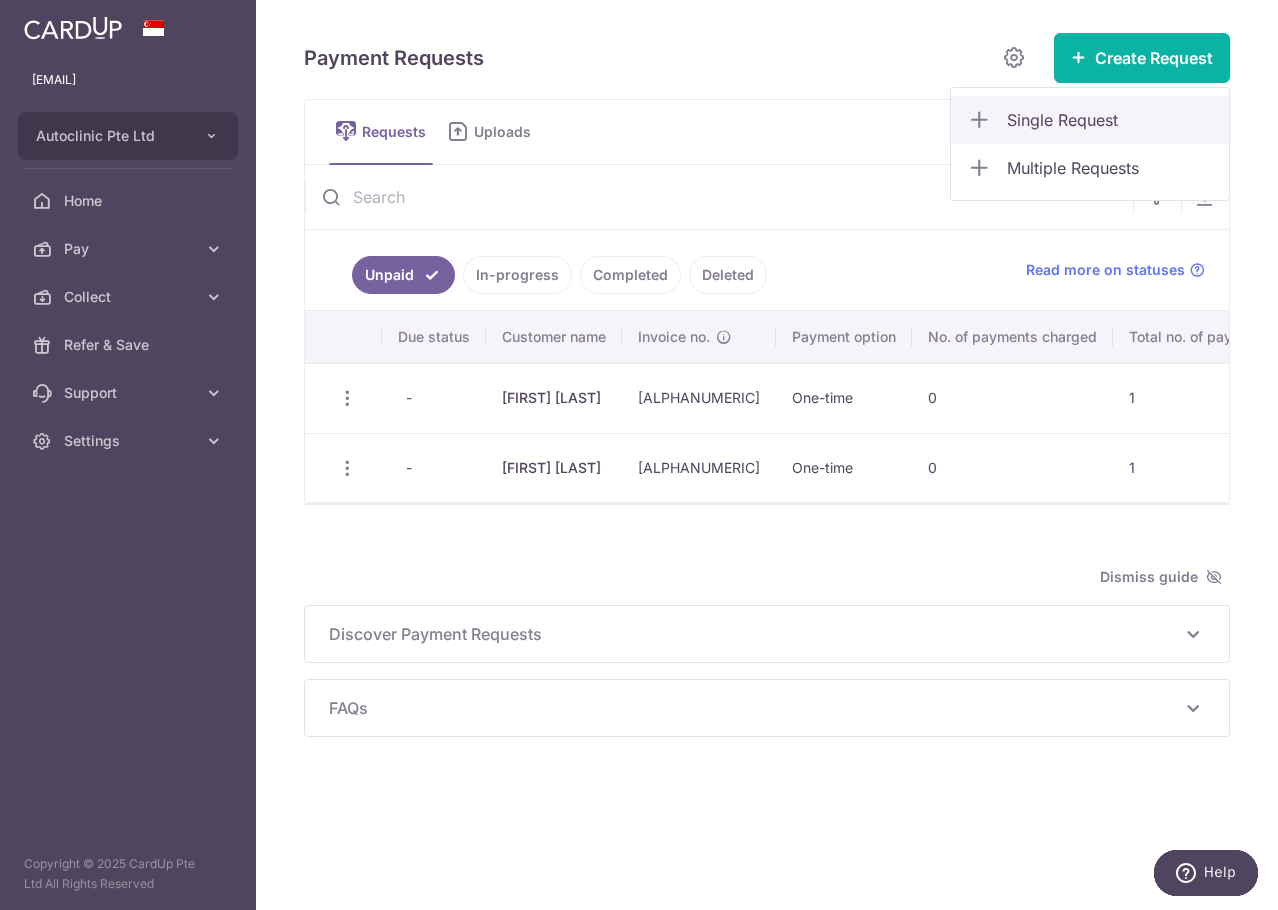 click on "Single Request" at bounding box center (1110, 120) 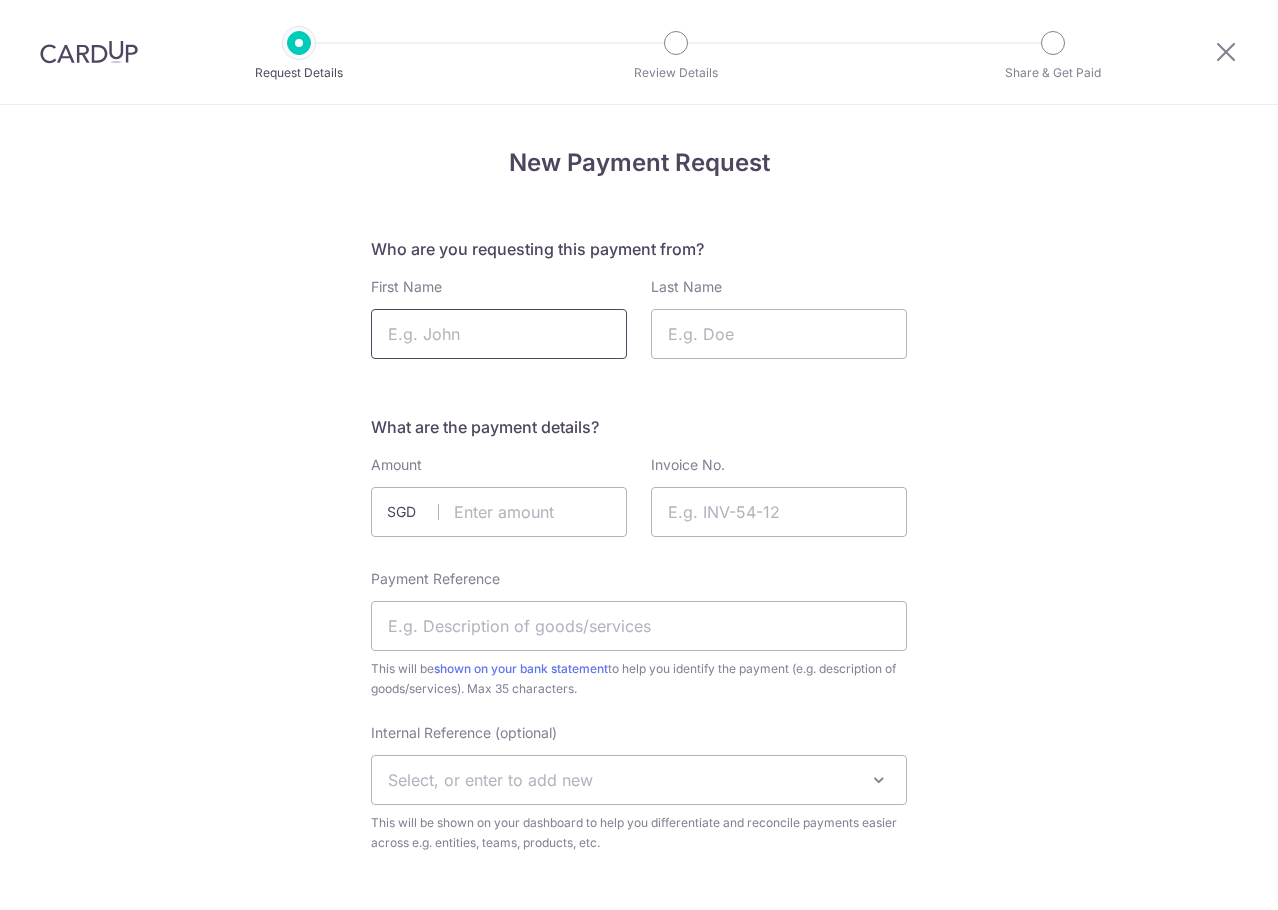 scroll, scrollTop: 0, scrollLeft: 0, axis: both 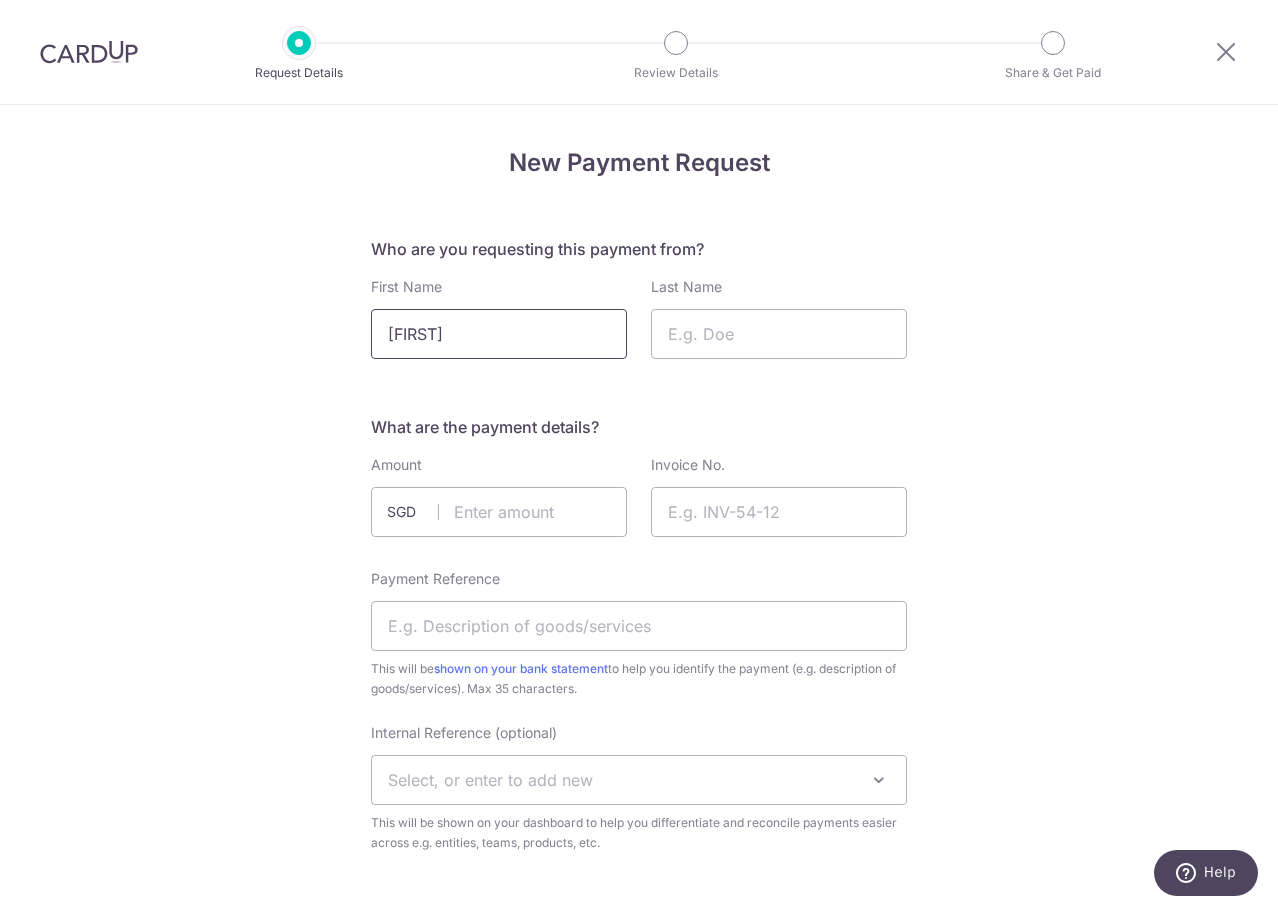 type on "Pierre" 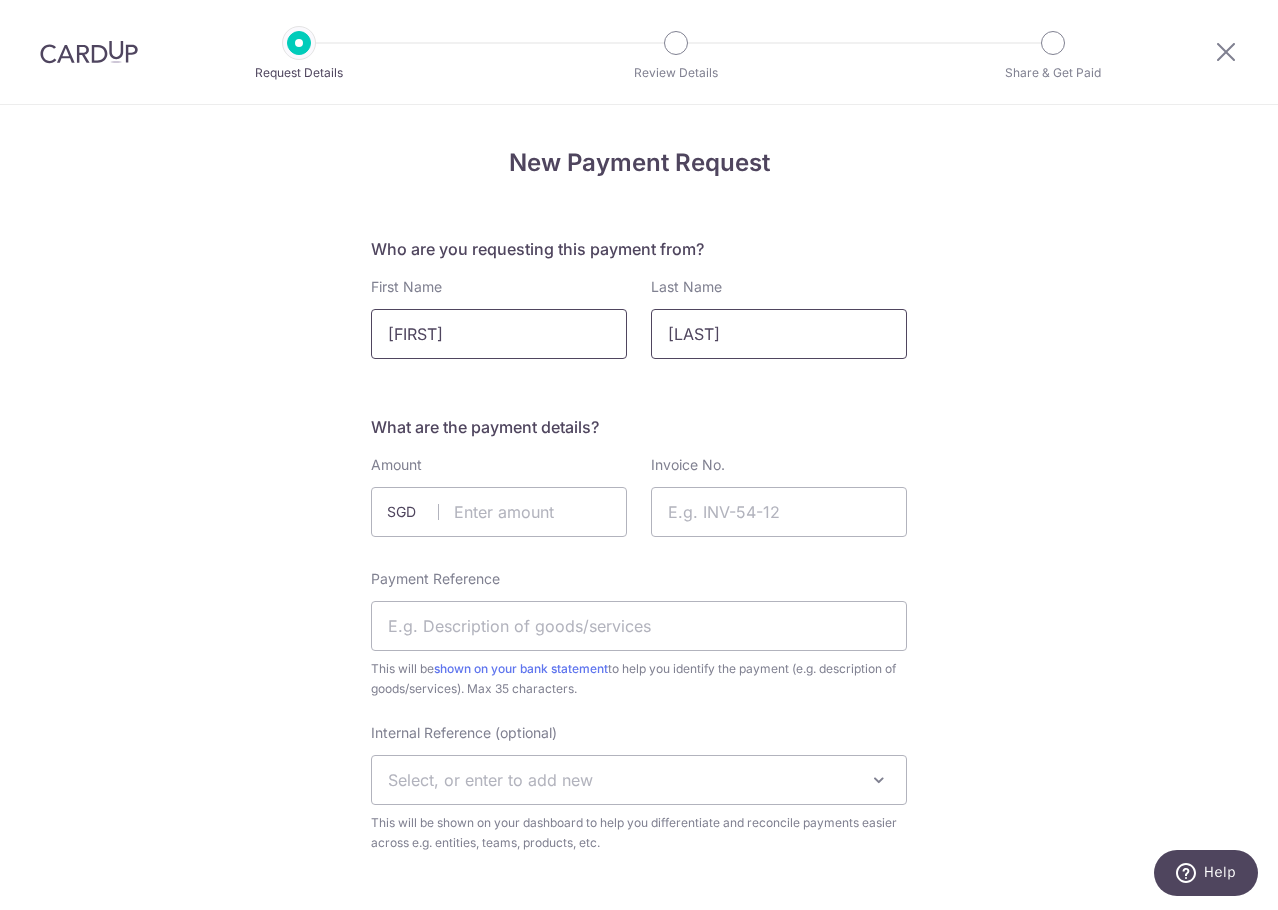 type on "Dzakpasu" 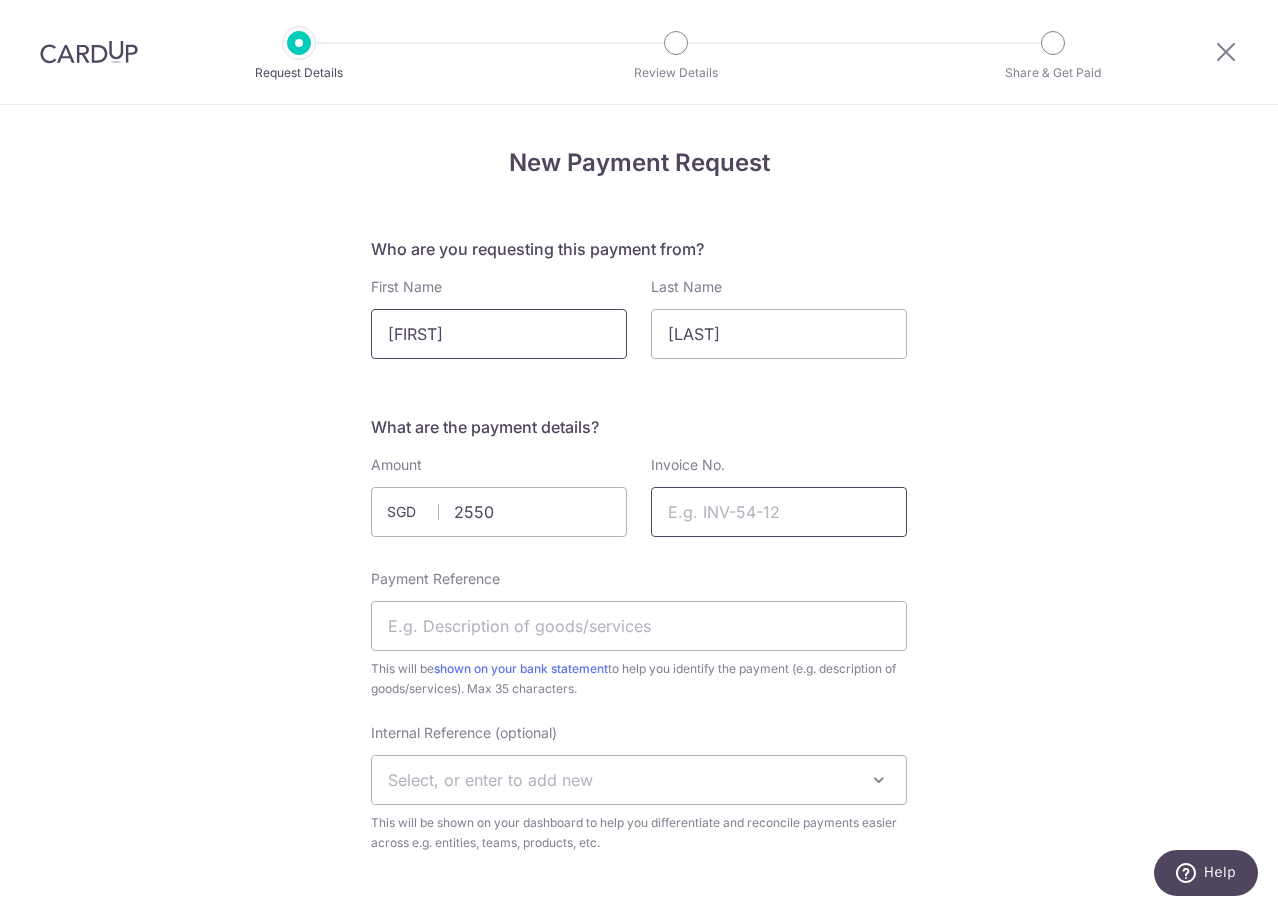 type on "2550.00" 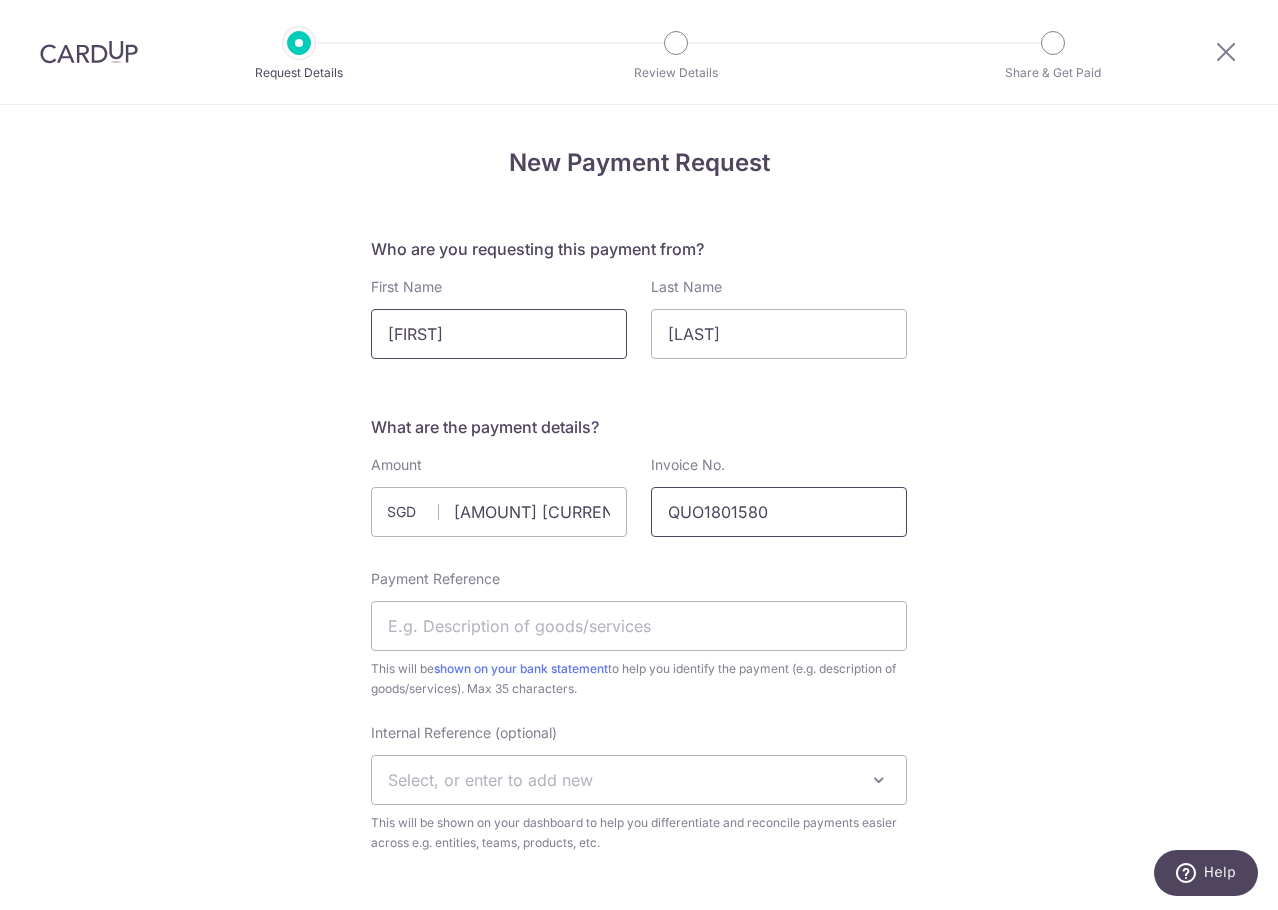 type on "QUO1801580" 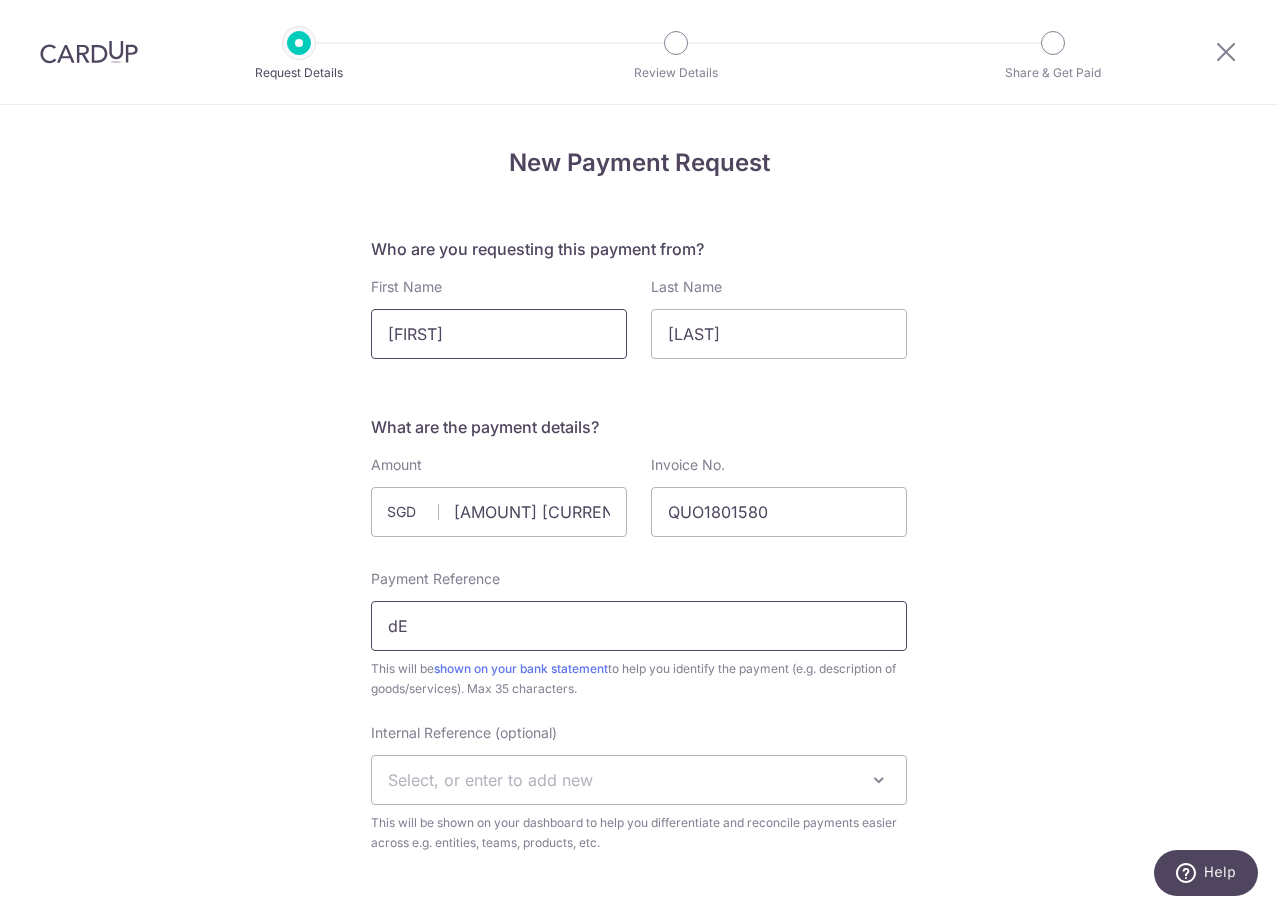 type on "d" 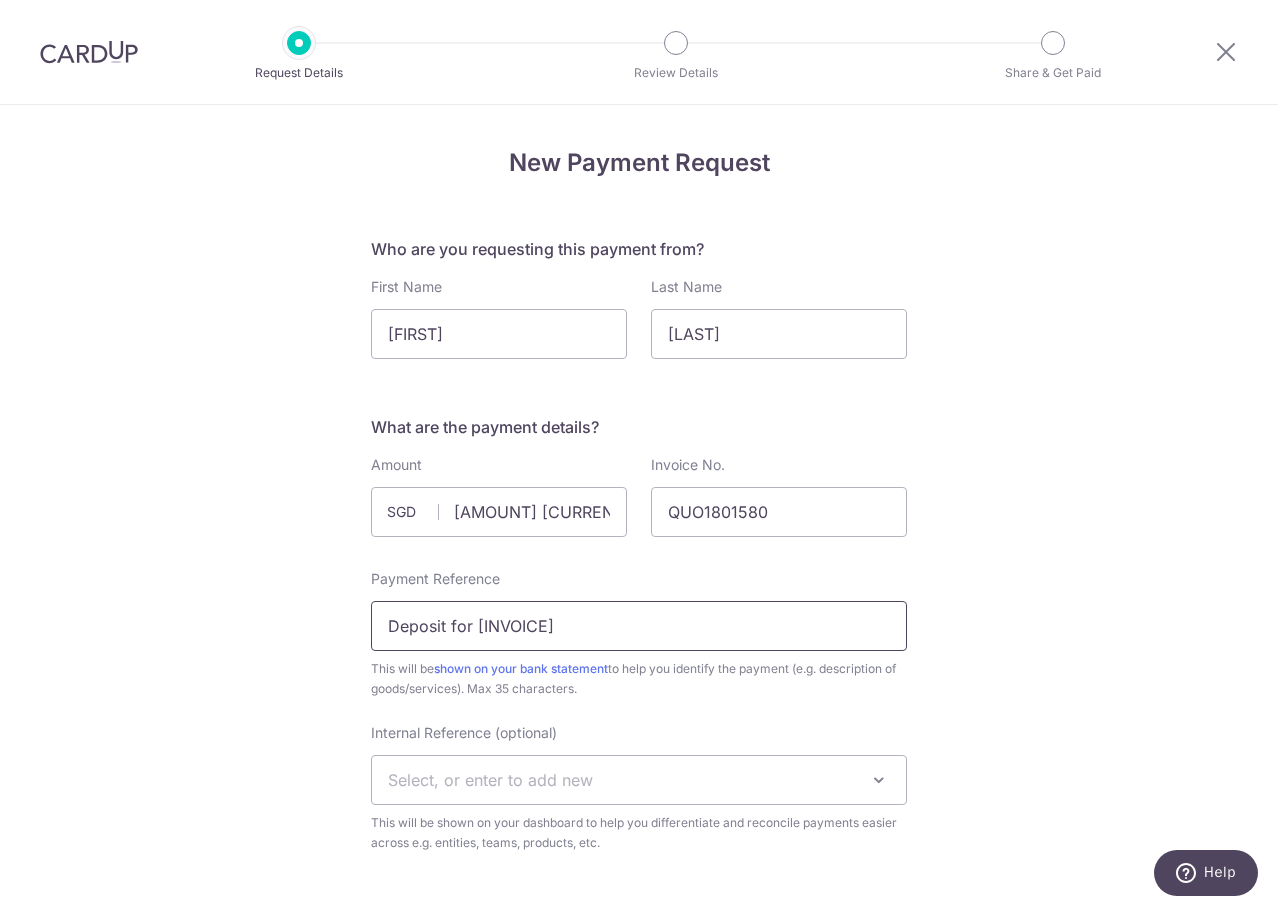 drag, startPoint x: 569, startPoint y: 625, endPoint x: 636, endPoint y: 627, distance: 67.02985 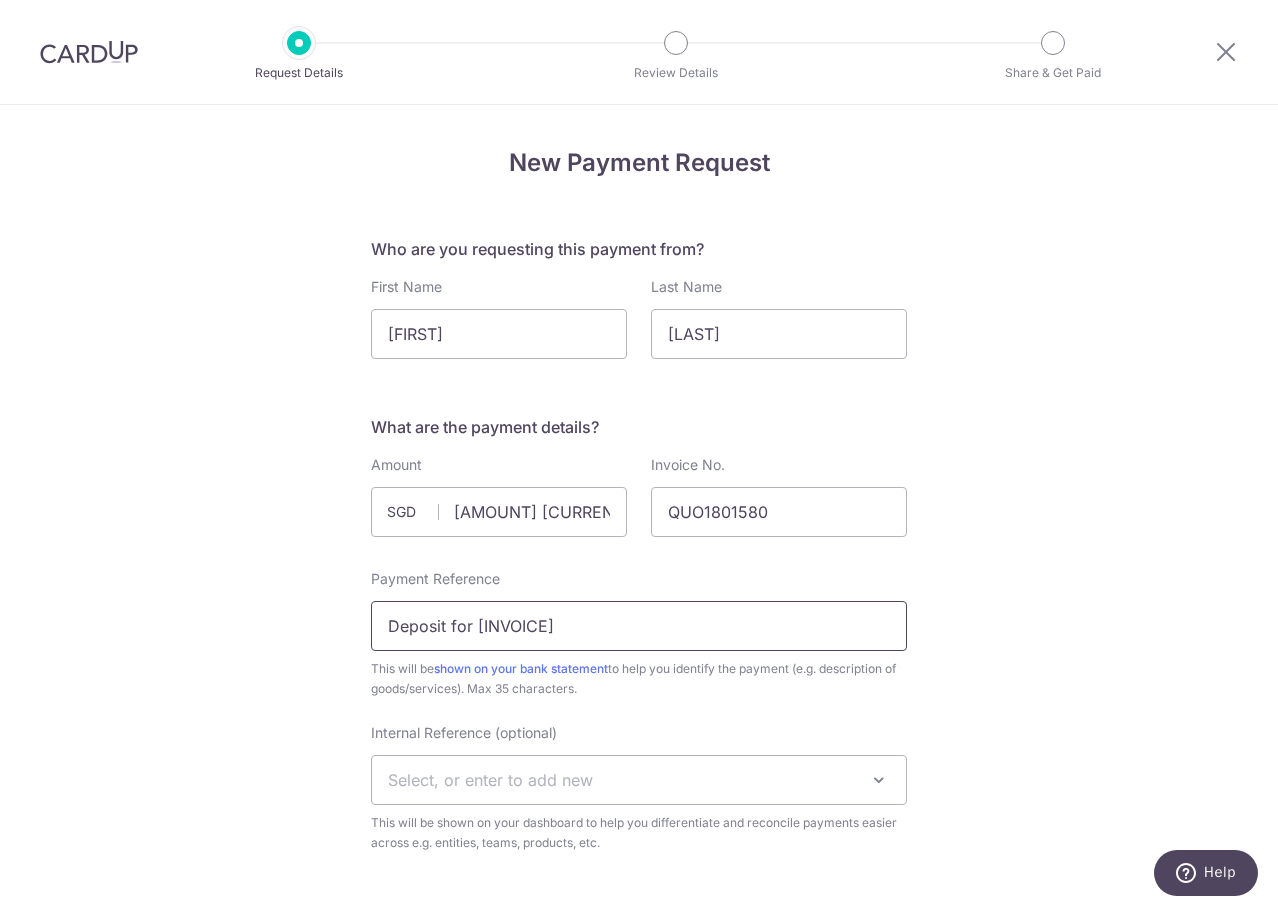type on "Deposit for QUO1801580" 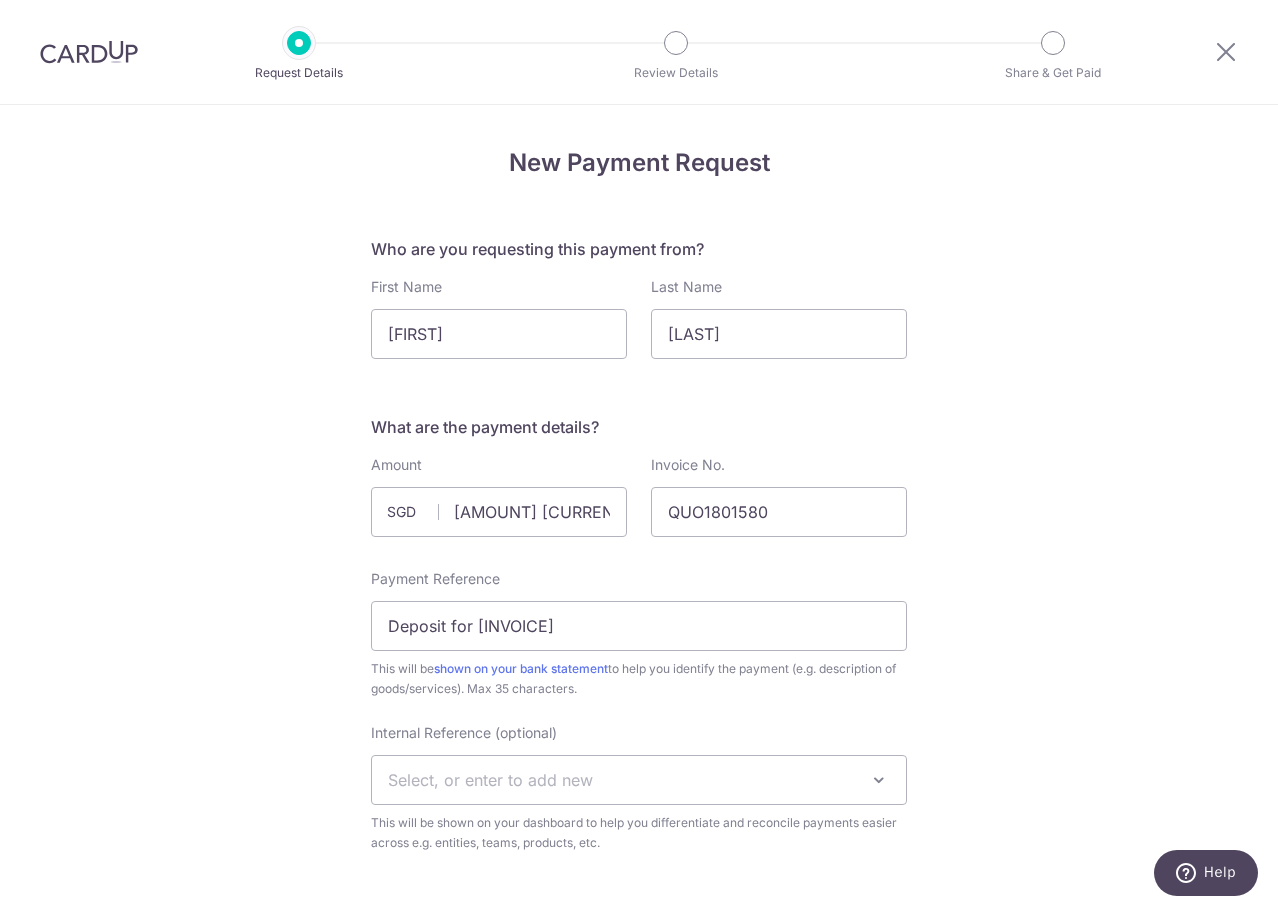 click on "New Payment Request
Who are you requesting this payment from?
First Name
Pierre
Last Name
Dzakpasu
What are the payment details?
Amount
2550.00
SGD
Please enter a valid amount up to 2 decimal places
Invoice No.
QUO1801580
Payment Reference
Deposit for QUO1801580" at bounding box center (639, 1105) 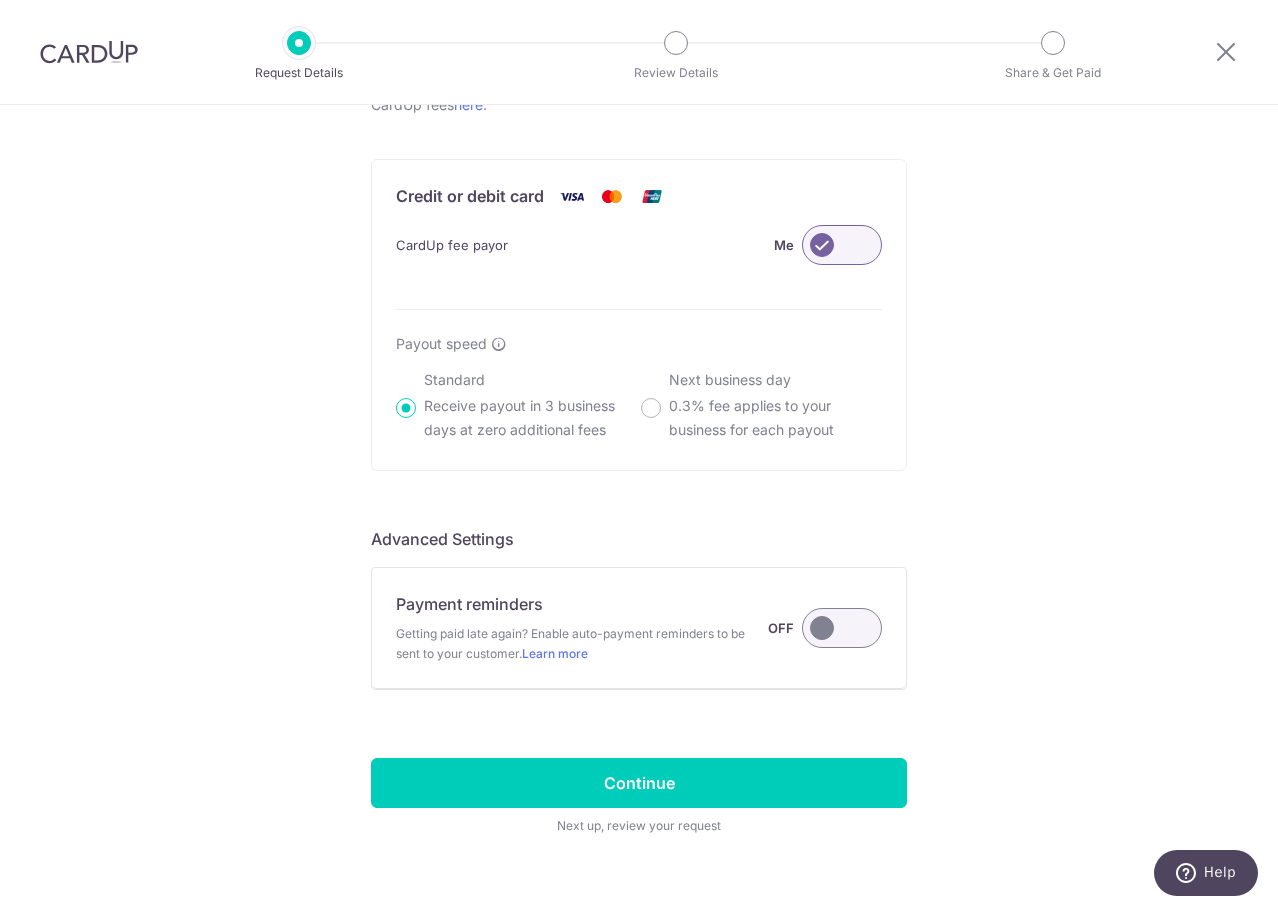 scroll, scrollTop: 1196, scrollLeft: 0, axis: vertical 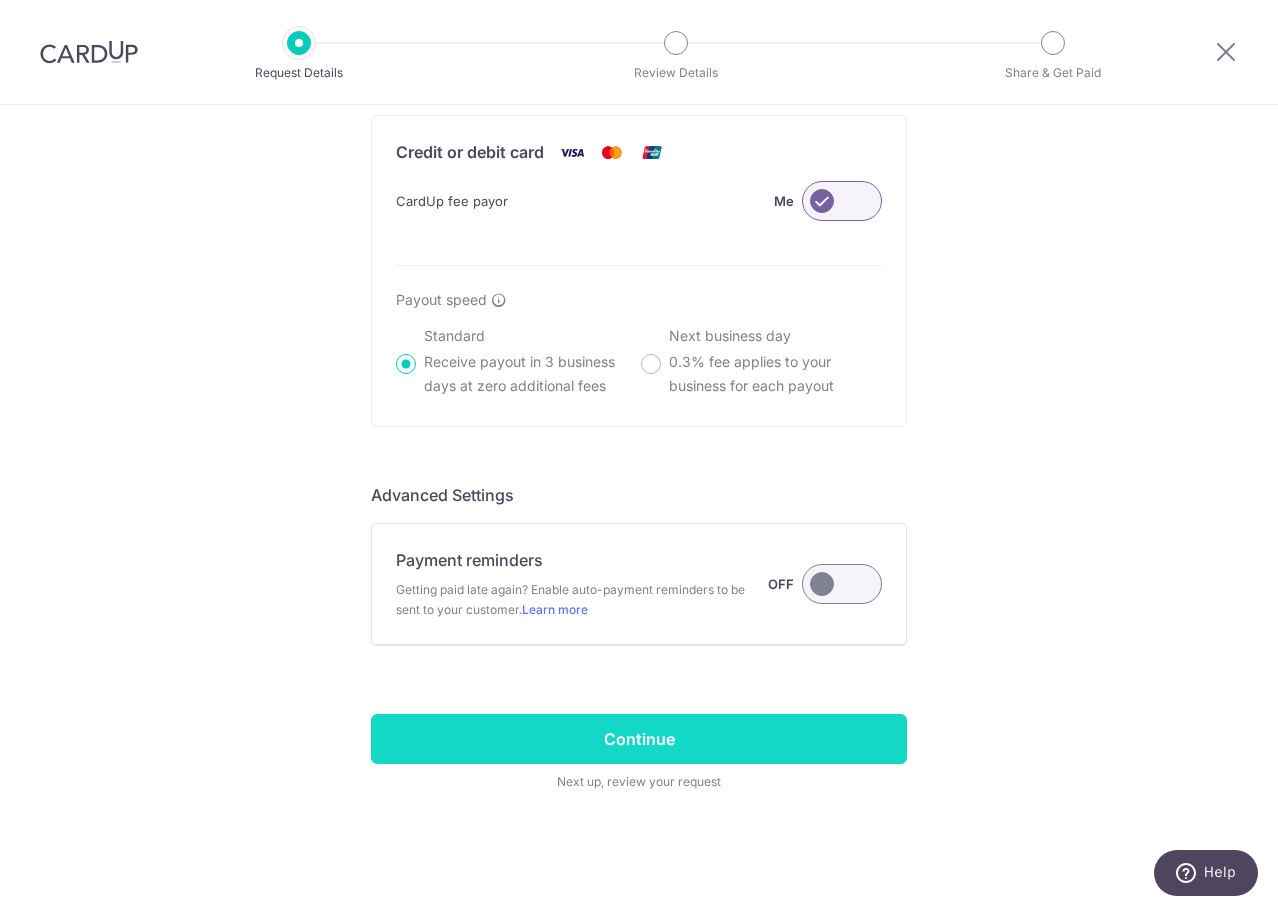 click on "Continue" at bounding box center [639, 739] 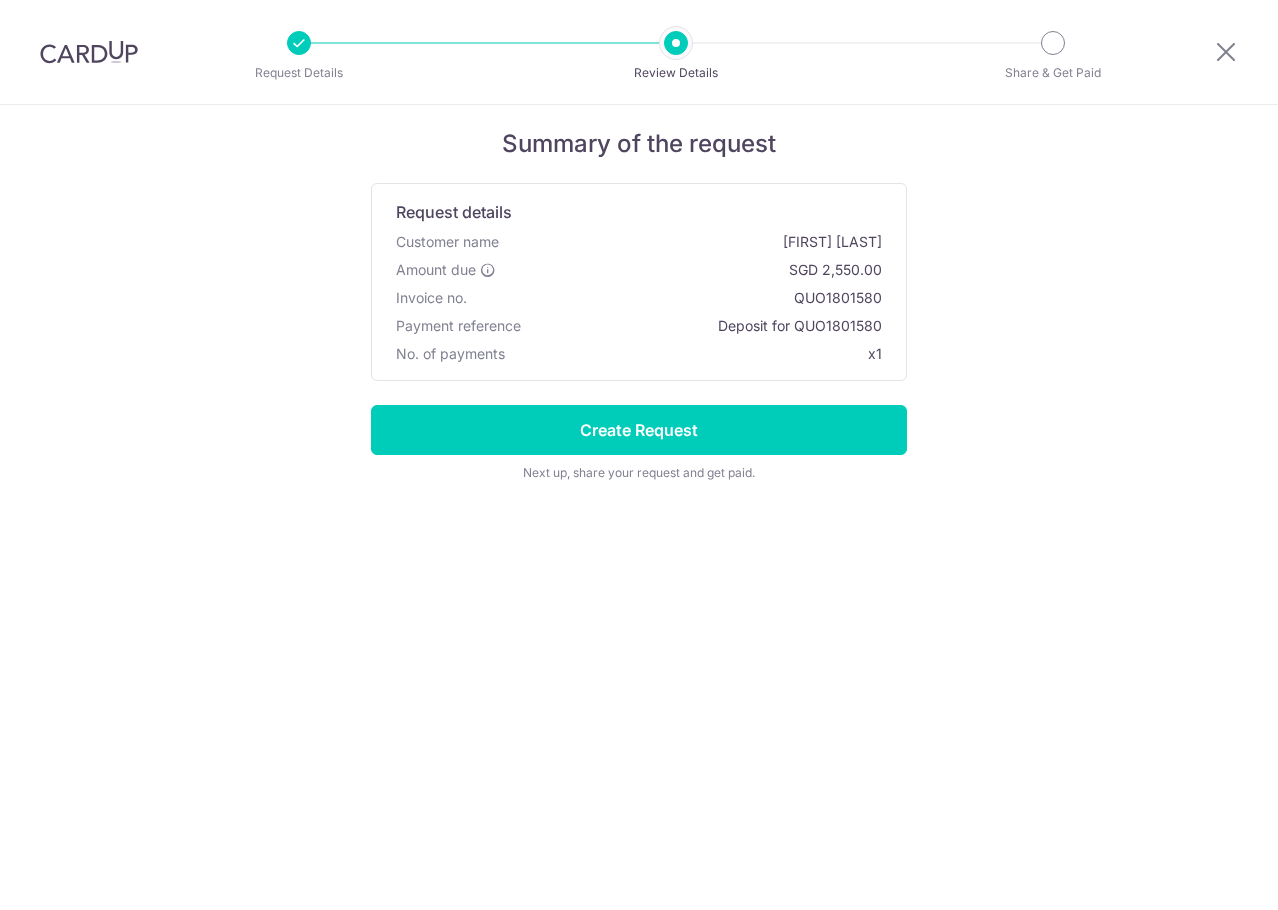 scroll, scrollTop: 0, scrollLeft: 0, axis: both 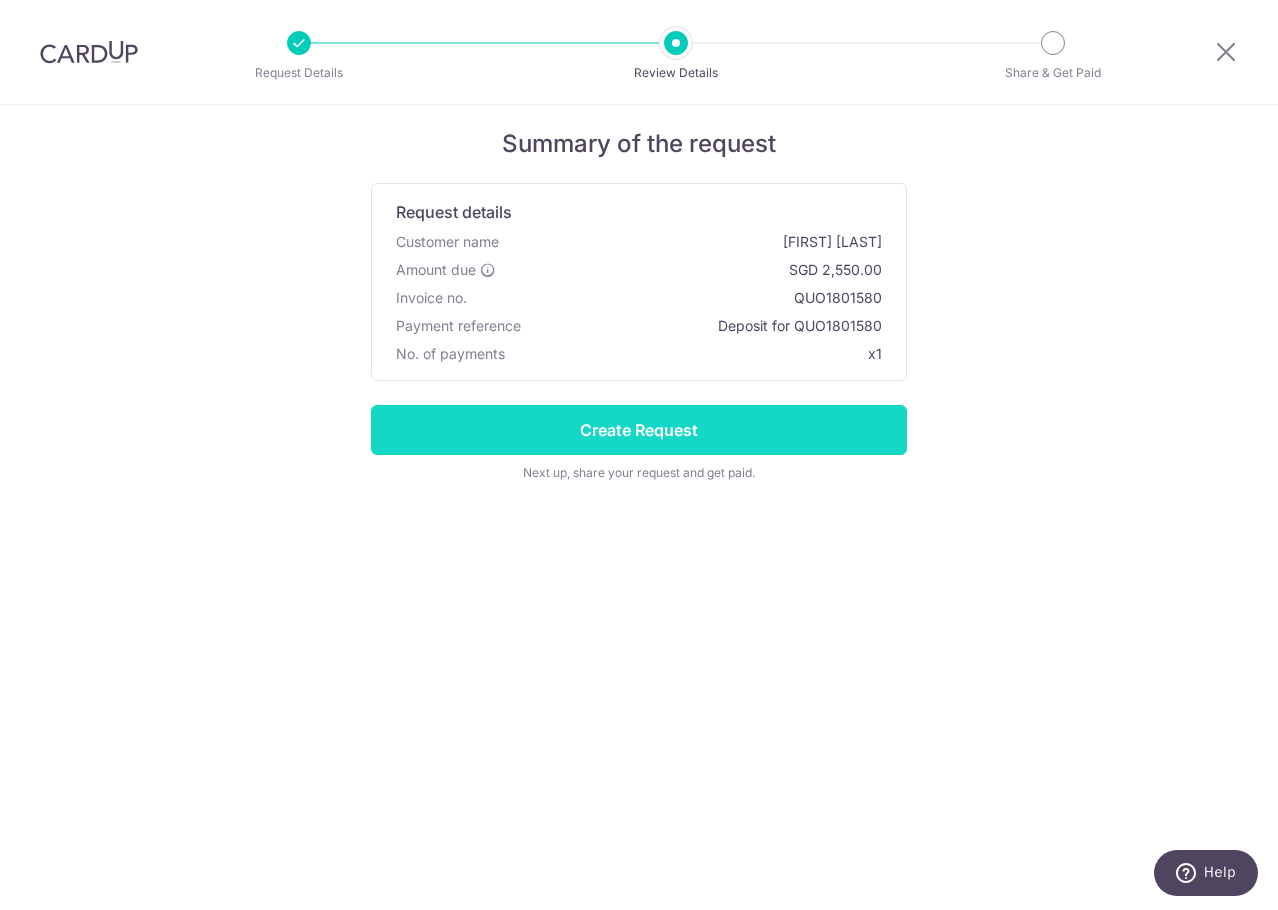 click on "Create Request" at bounding box center [639, 430] 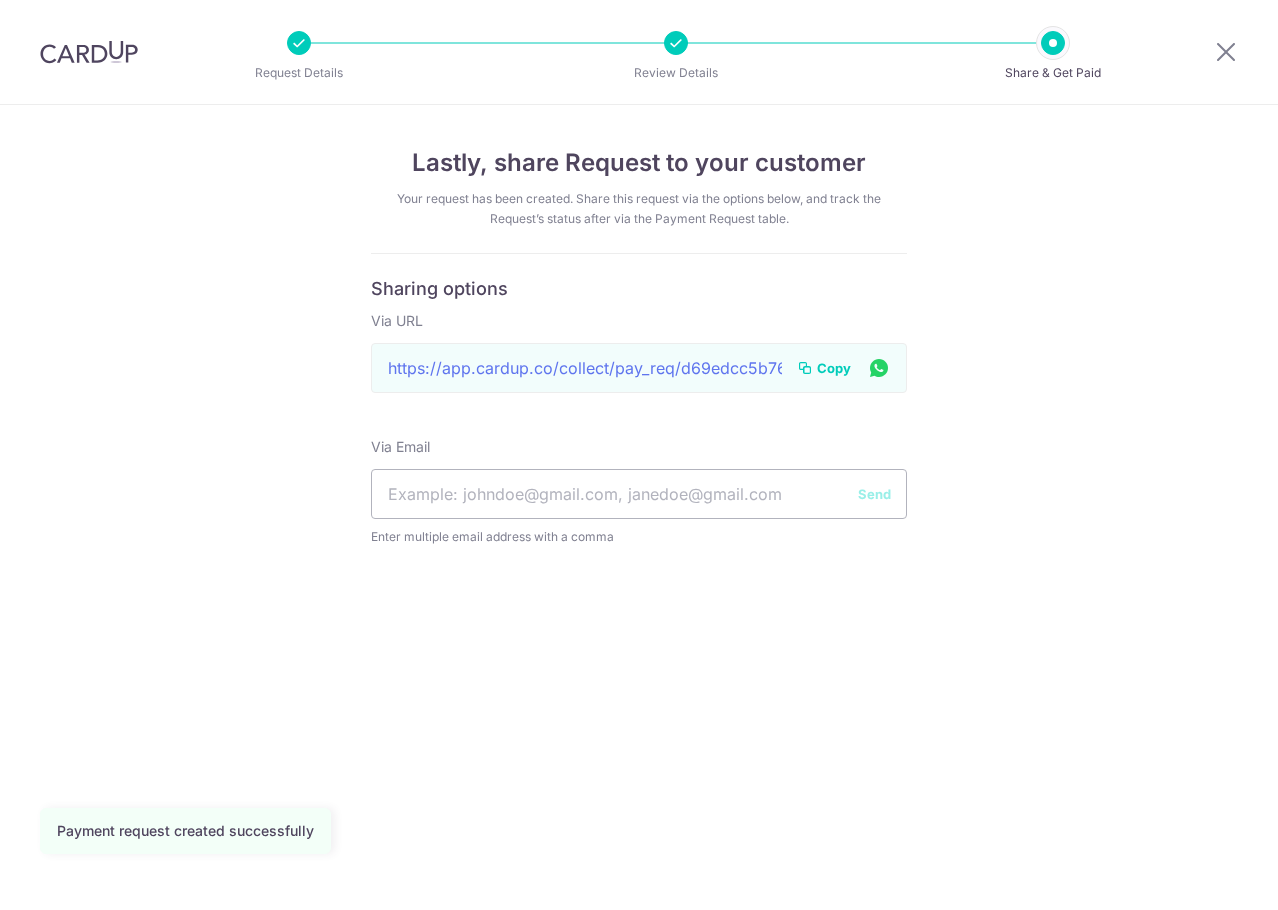 scroll, scrollTop: 0, scrollLeft: 0, axis: both 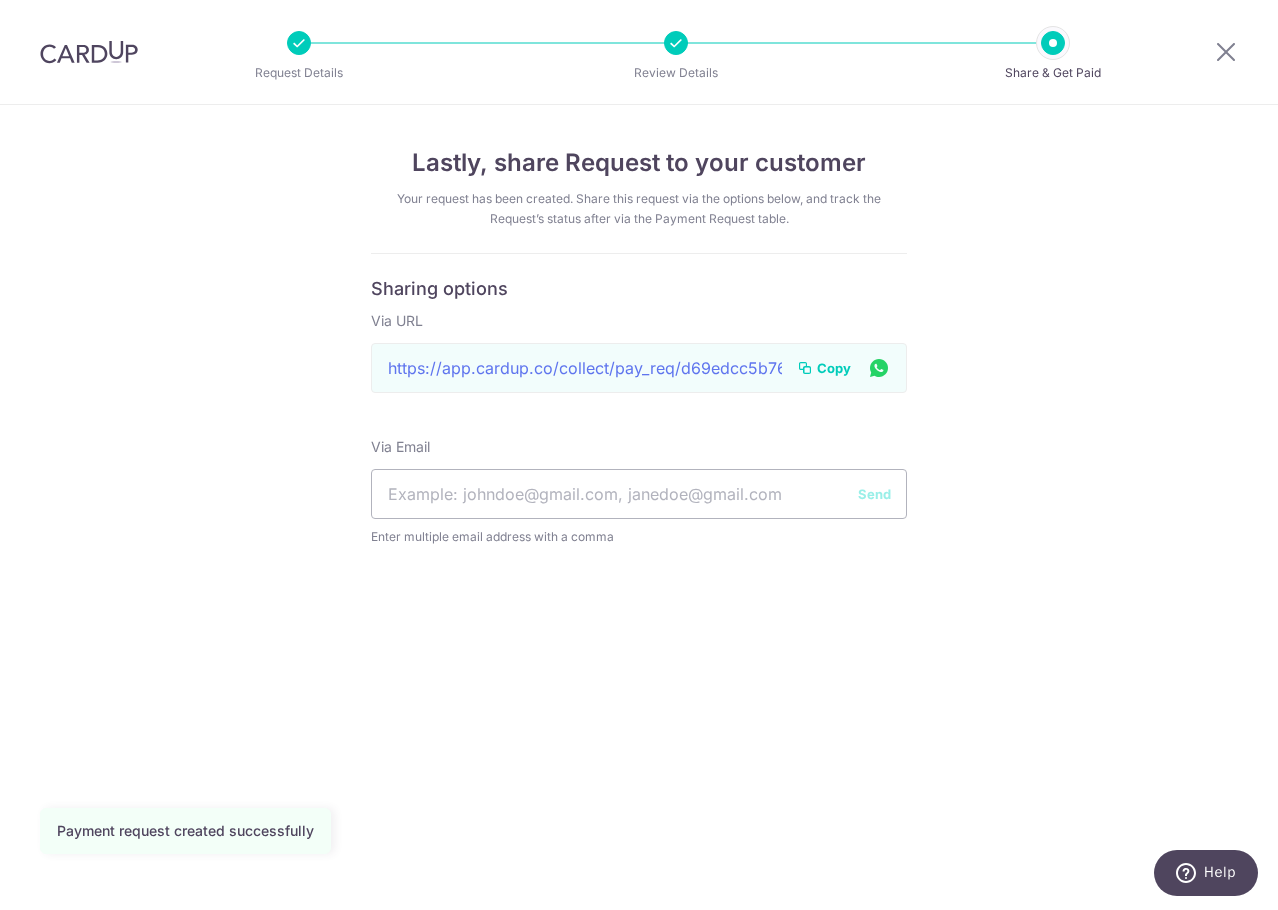 click on "Copy" at bounding box center [834, 368] 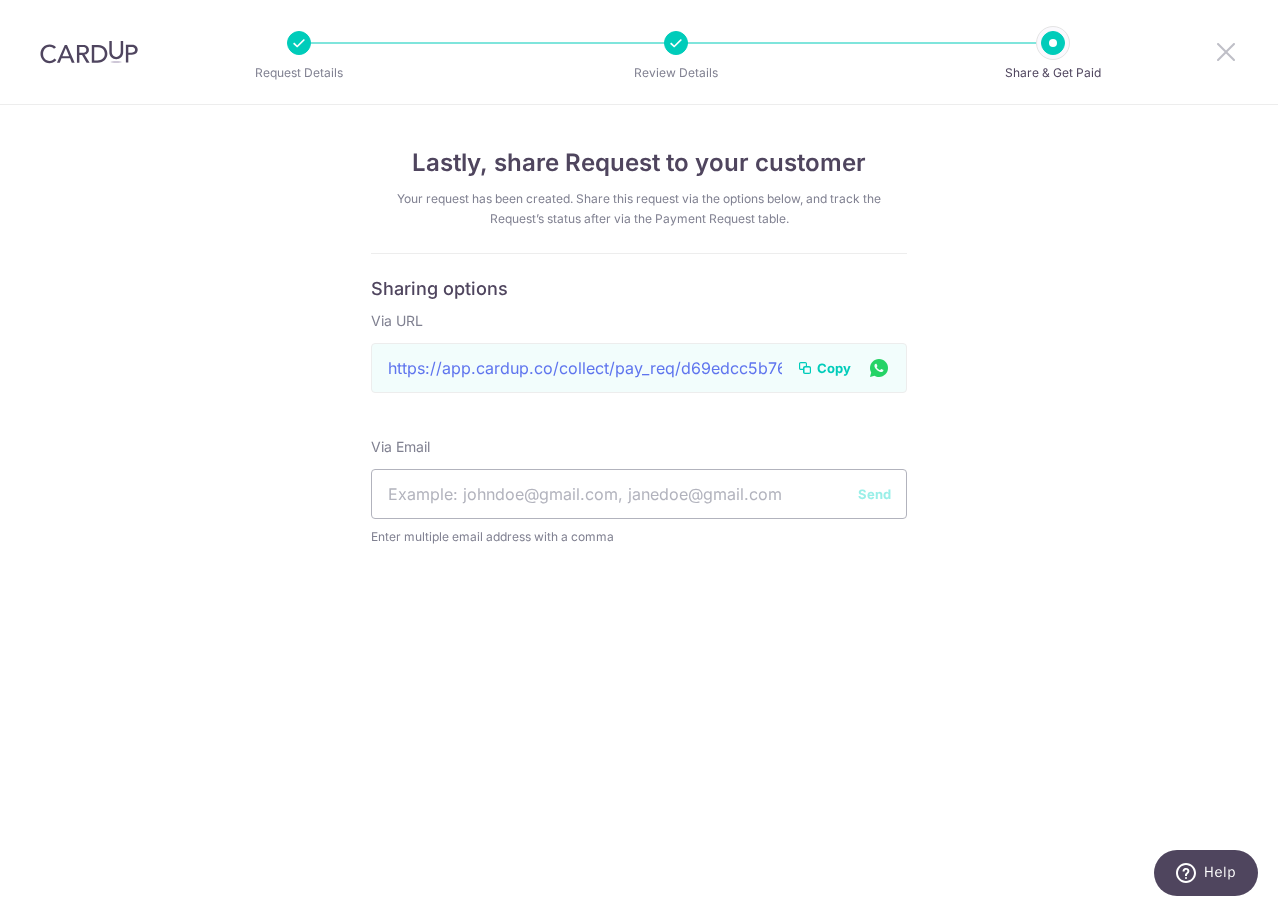 click at bounding box center (1226, 51) 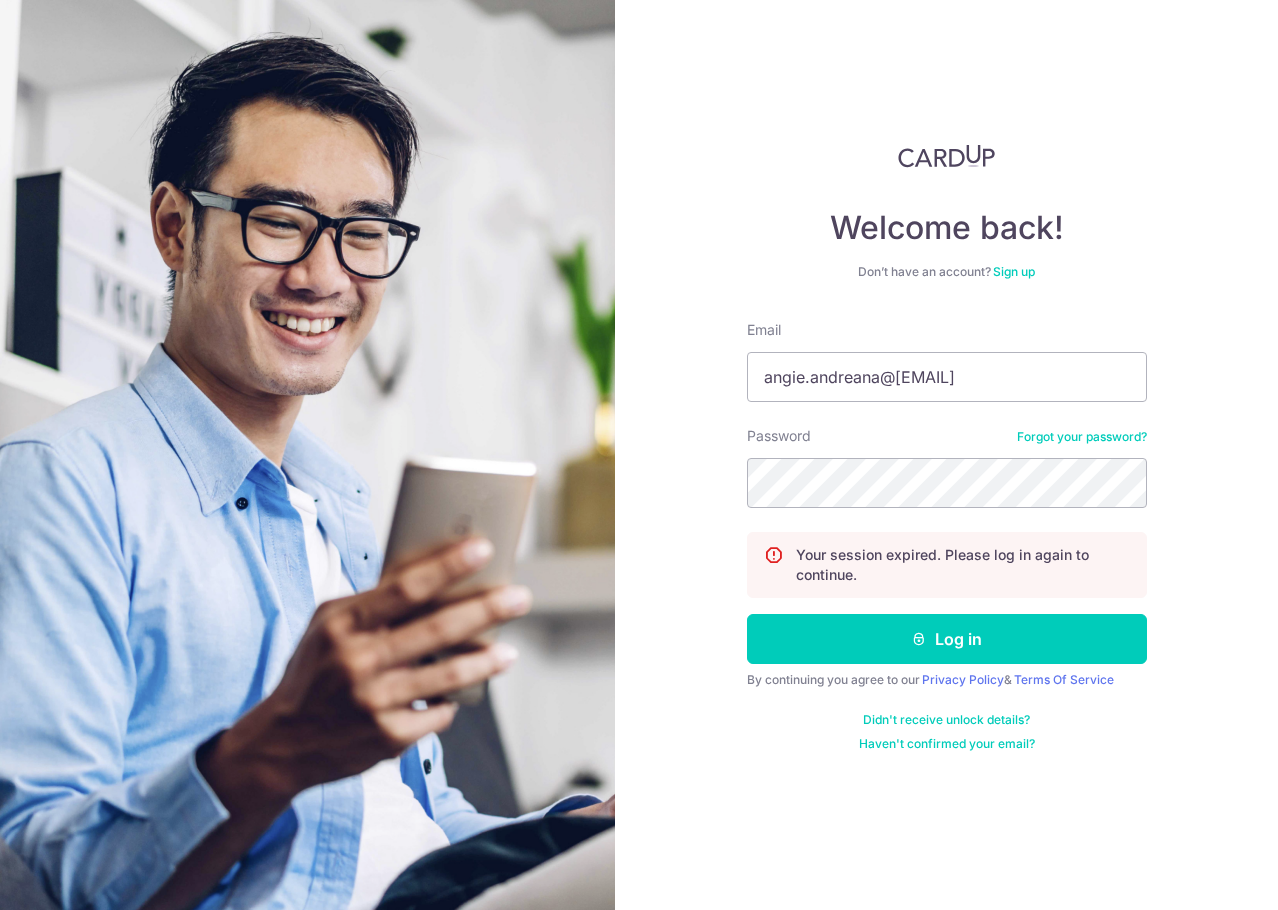 scroll, scrollTop: 0, scrollLeft: 0, axis: both 